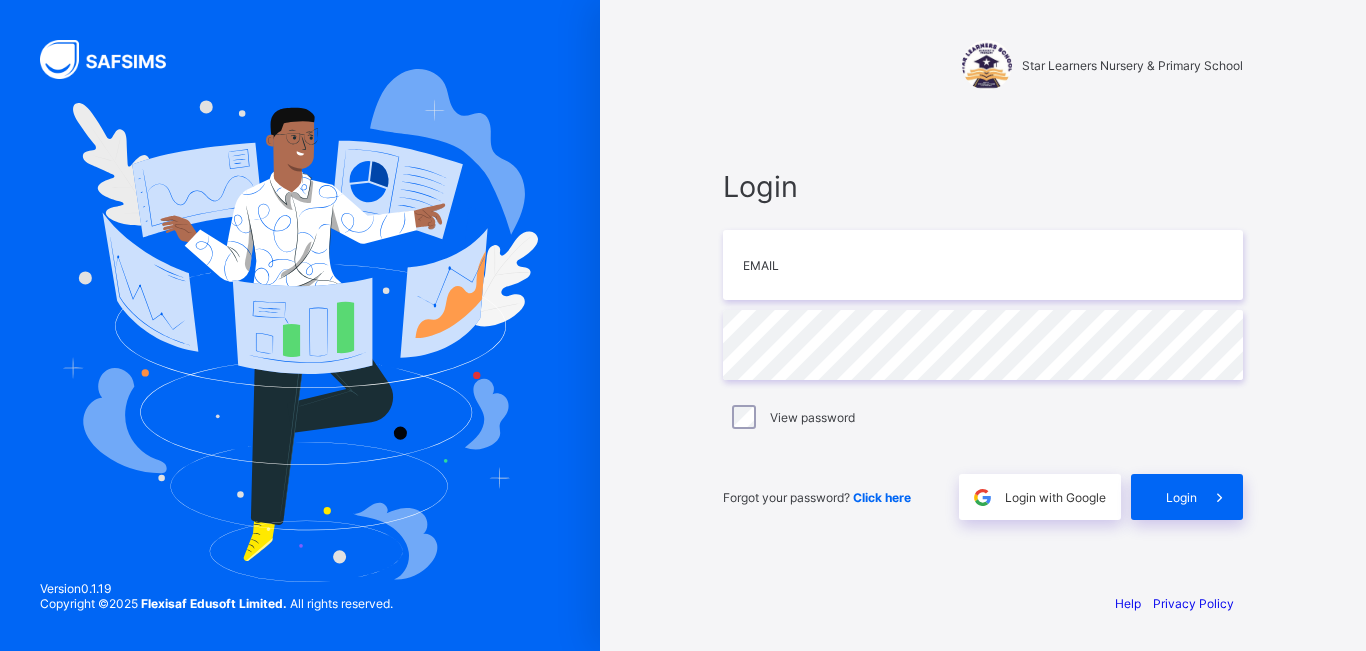 scroll, scrollTop: 0, scrollLeft: 0, axis: both 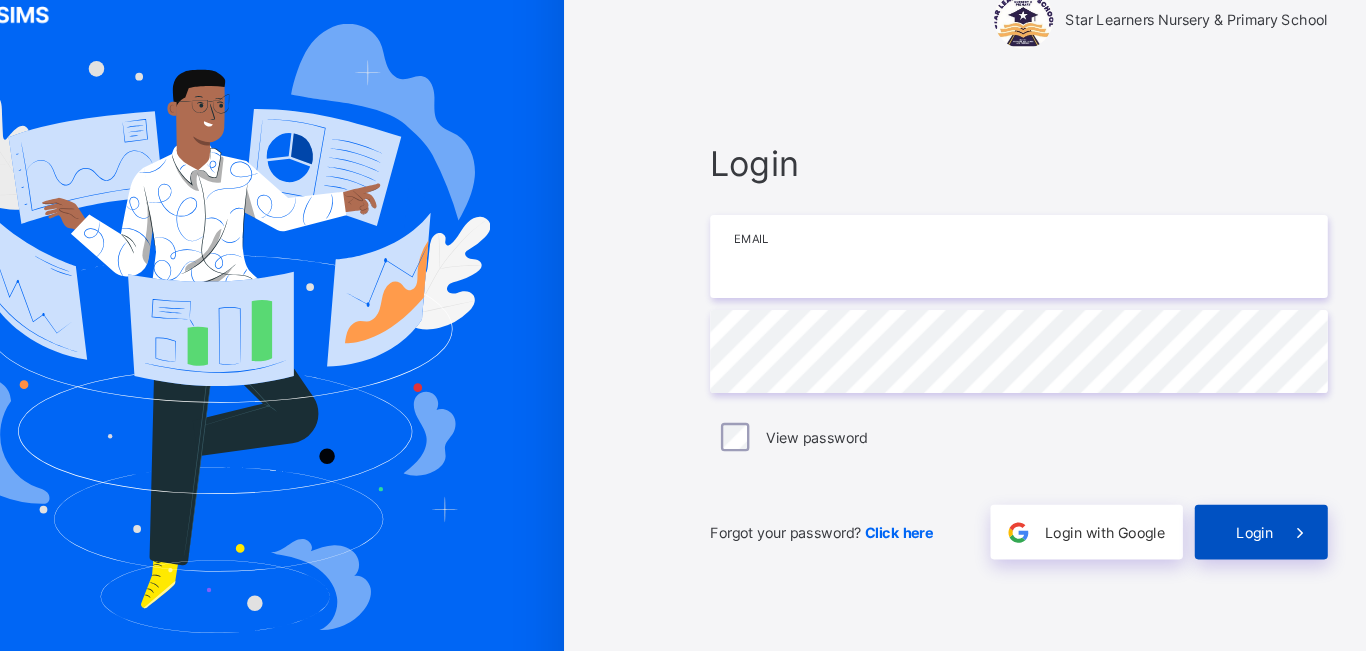 type on "**********" 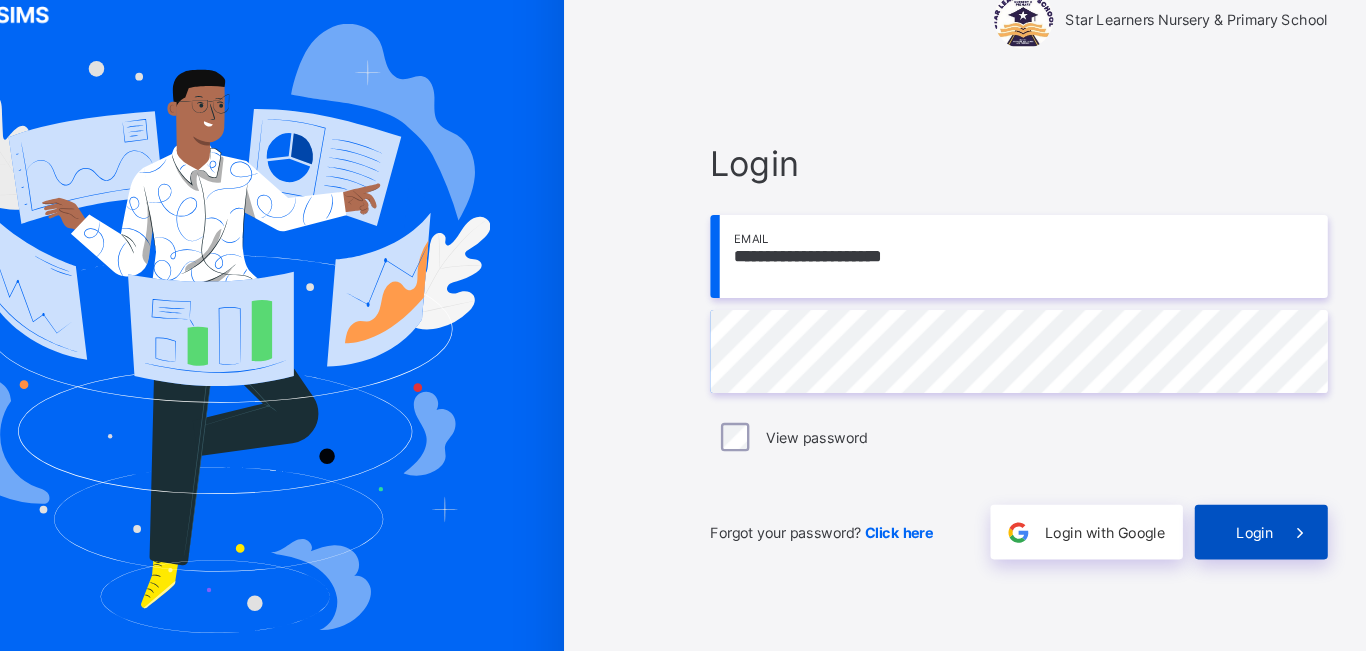 click on "Login" at bounding box center (1187, 497) 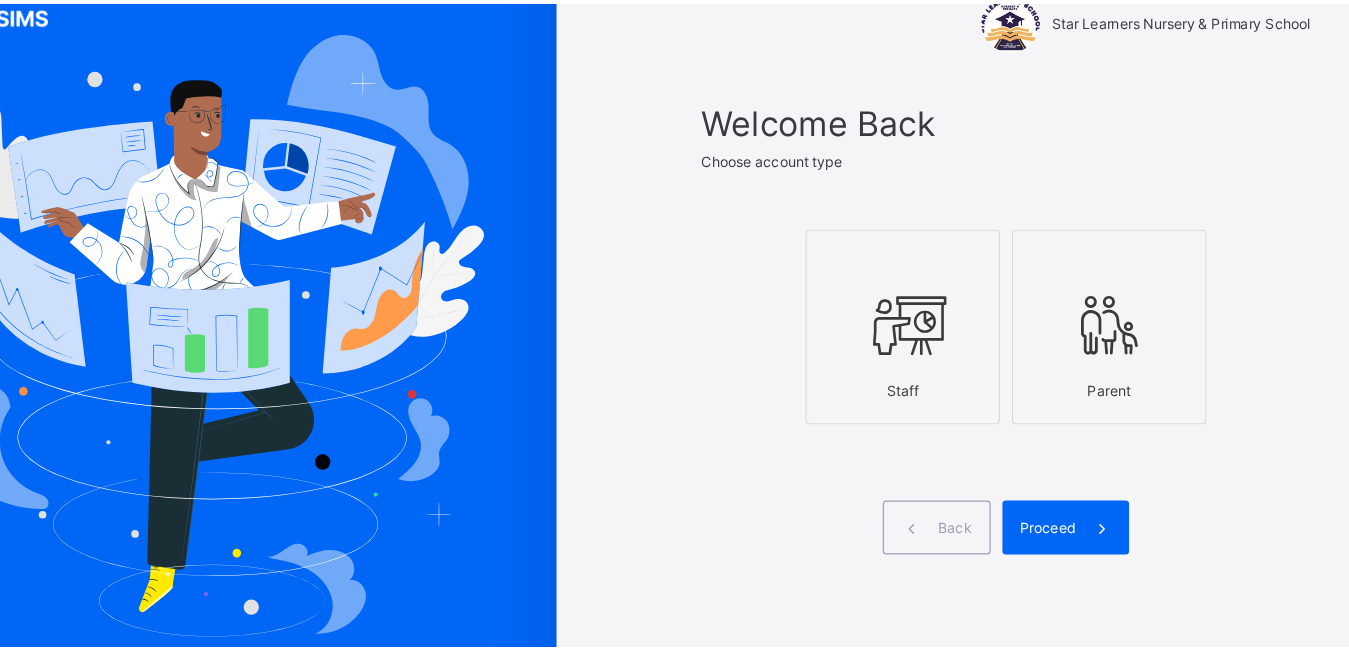 scroll, scrollTop: 6, scrollLeft: 0, axis: vertical 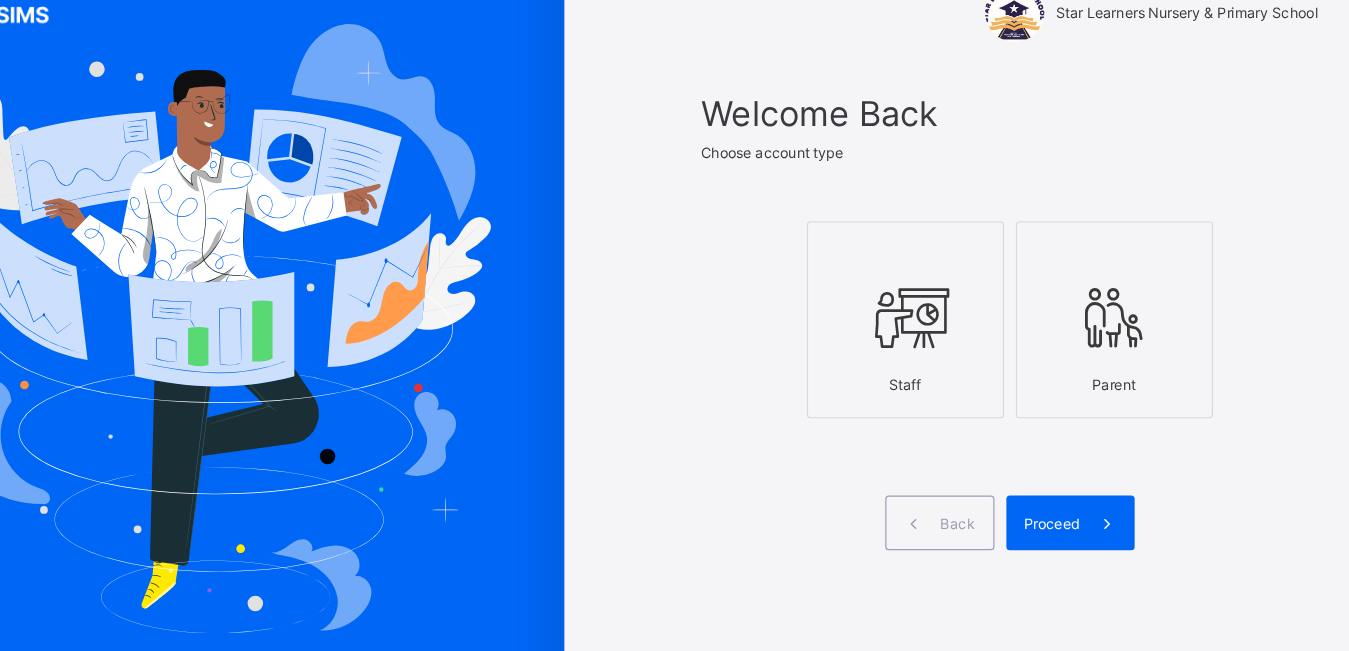 click on "Staff" at bounding box center [887, 372] 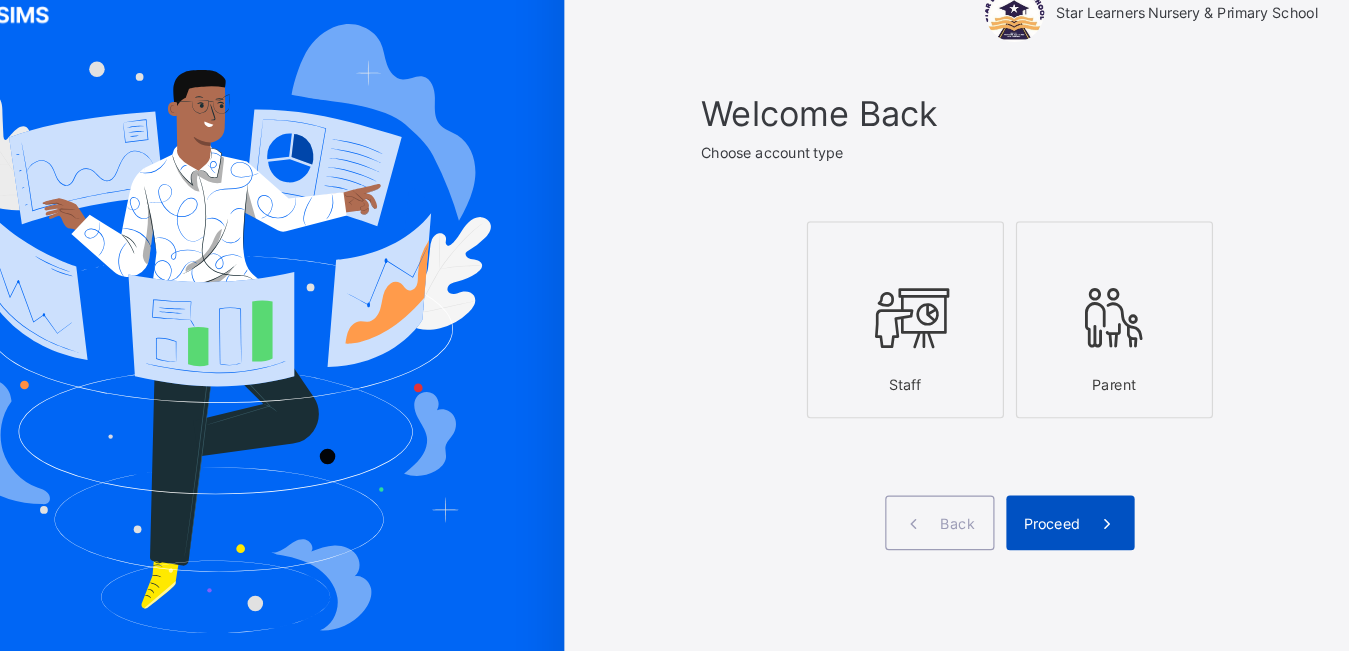 click on "Proceed" at bounding box center [1010, 489] 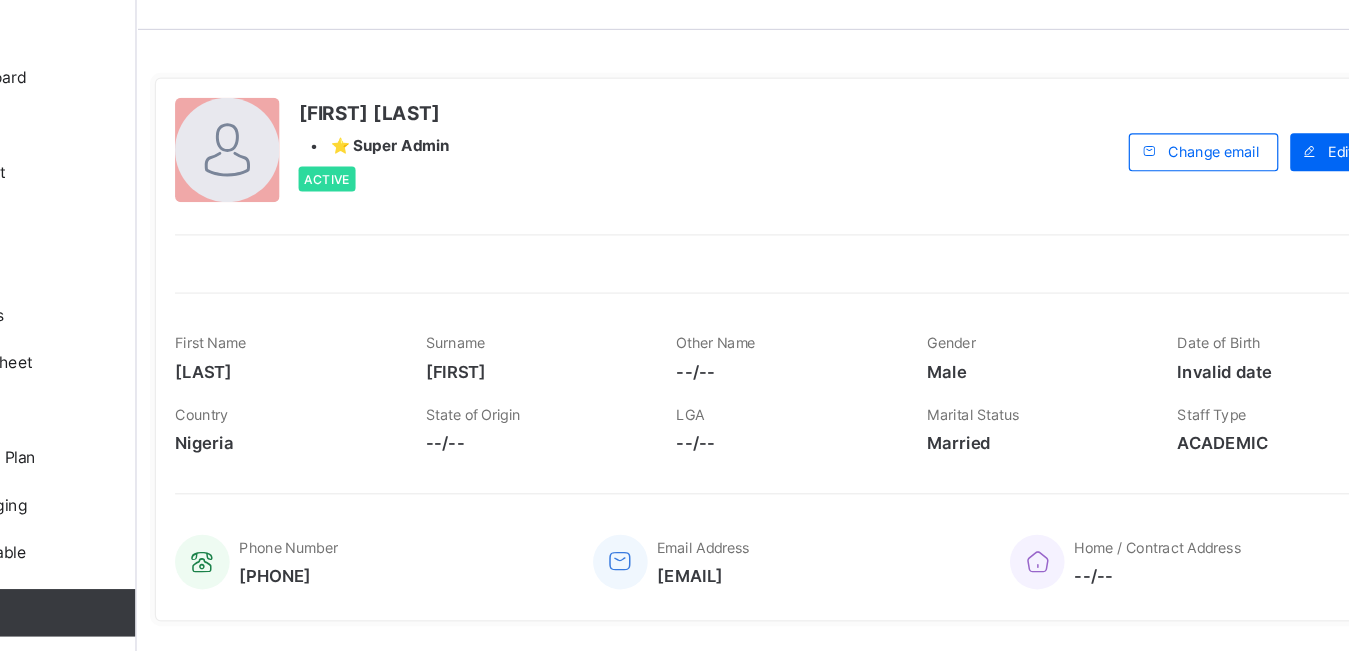 scroll, scrollTop: 0, scrollLeft: 5, axis: horizontal 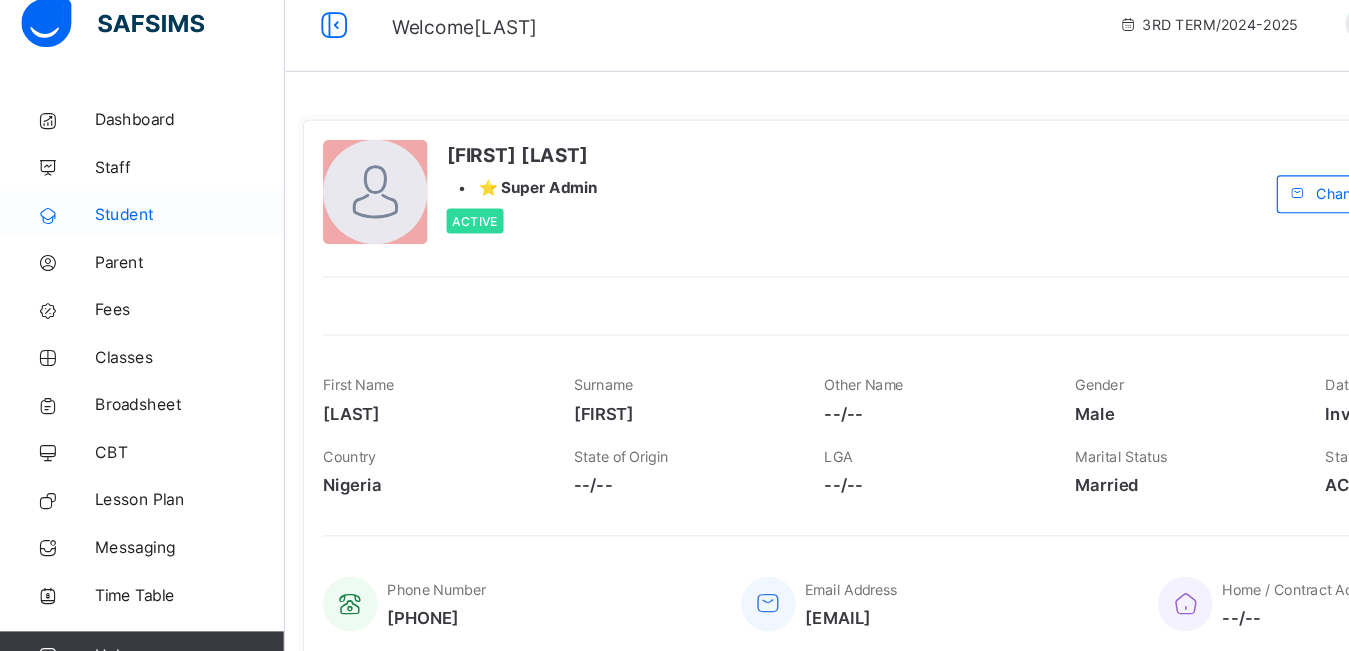 click on "Student" at bounding box center [160, 200] 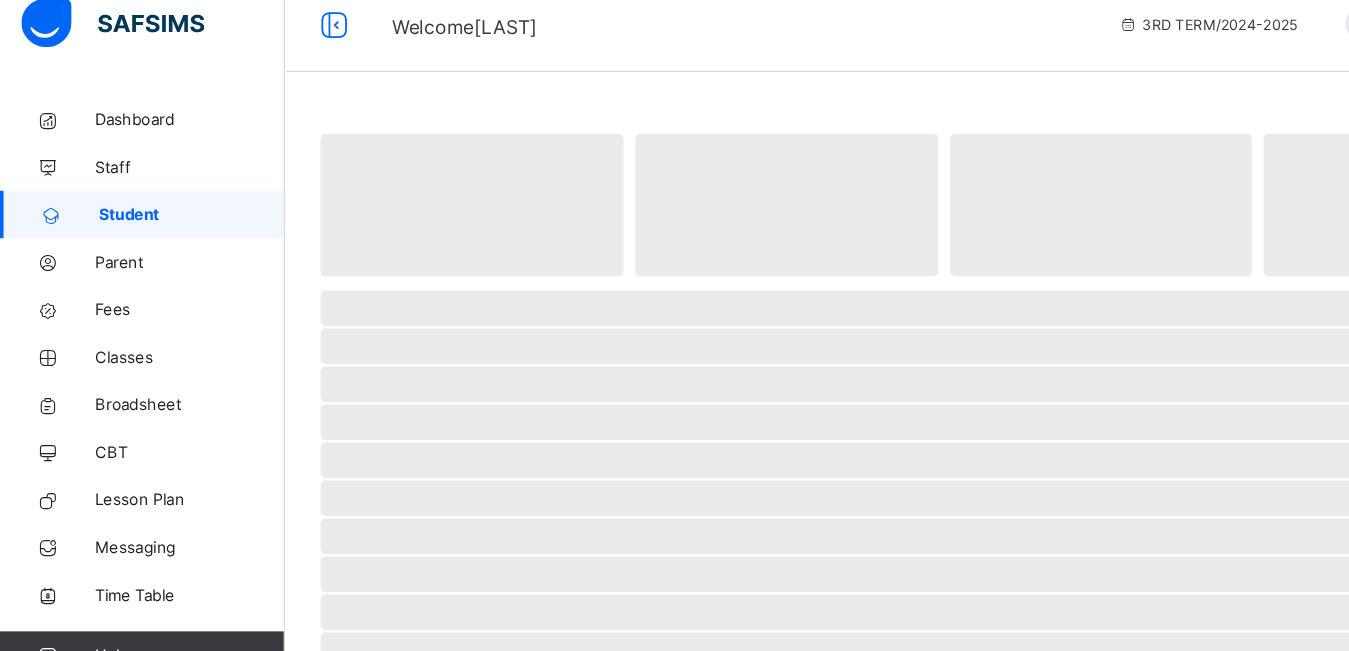 click on "Student" at bounding box center (161, 200) 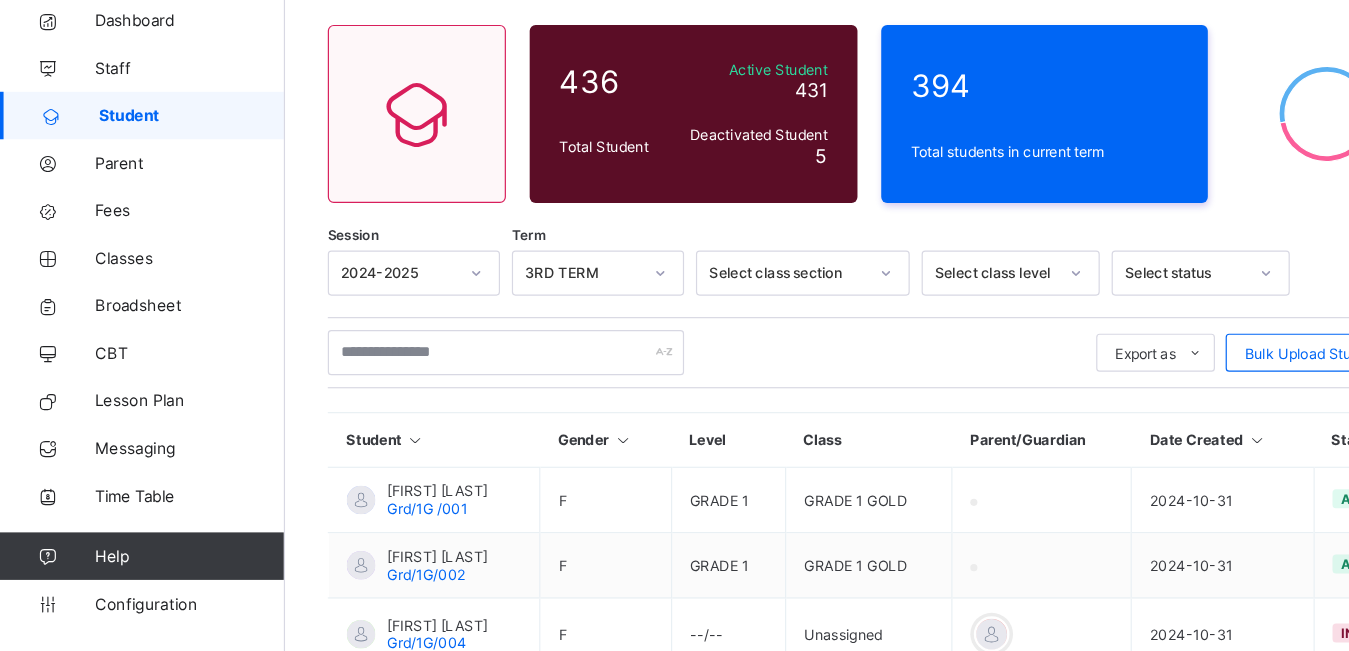 scroll, scrollTop: 66, scrollLeft: 5, axis: both 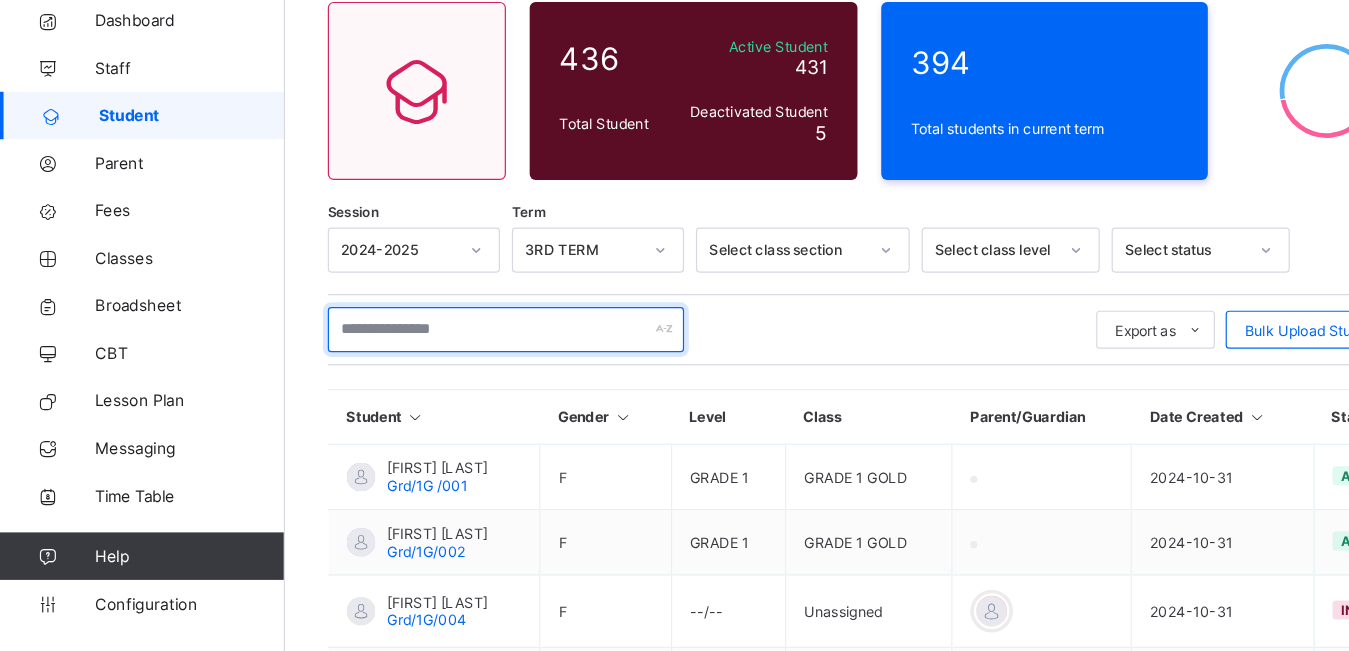click at bounding box center [426, 380] 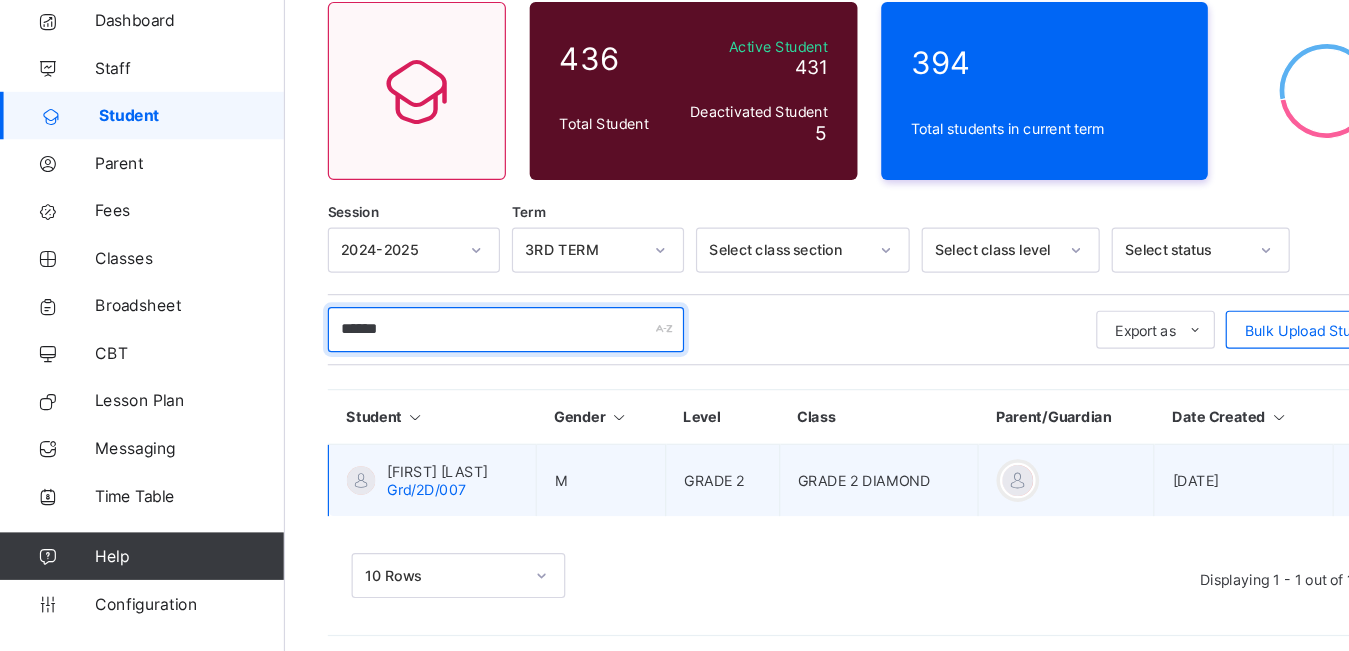 type on "******" 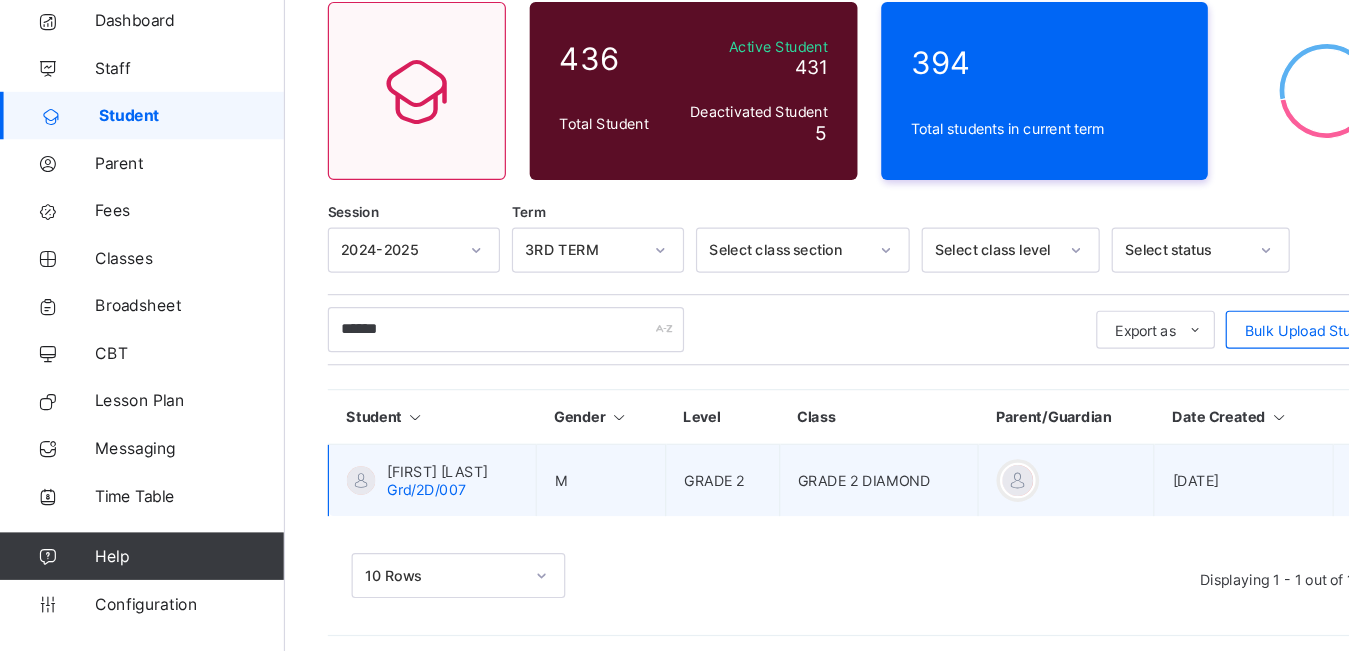 click at bounding box center (304, 507) 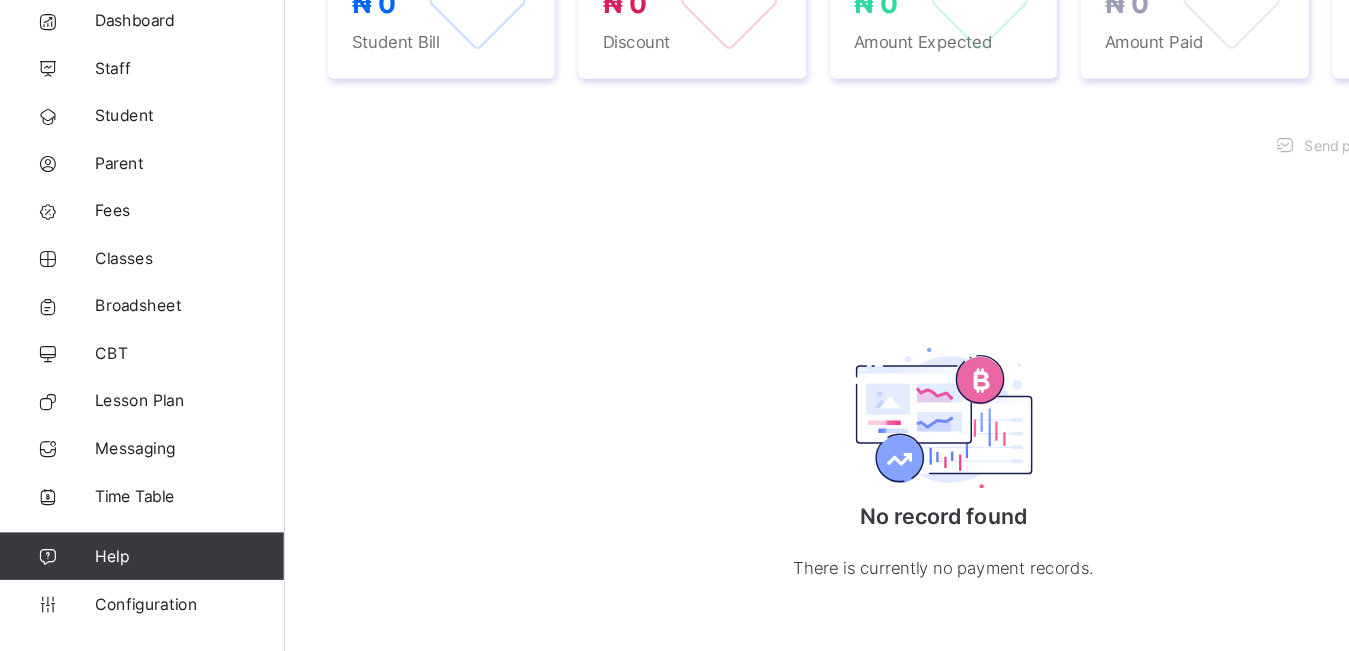 scroll, scrollTop: 783, scrollLeft: 5, axis: both 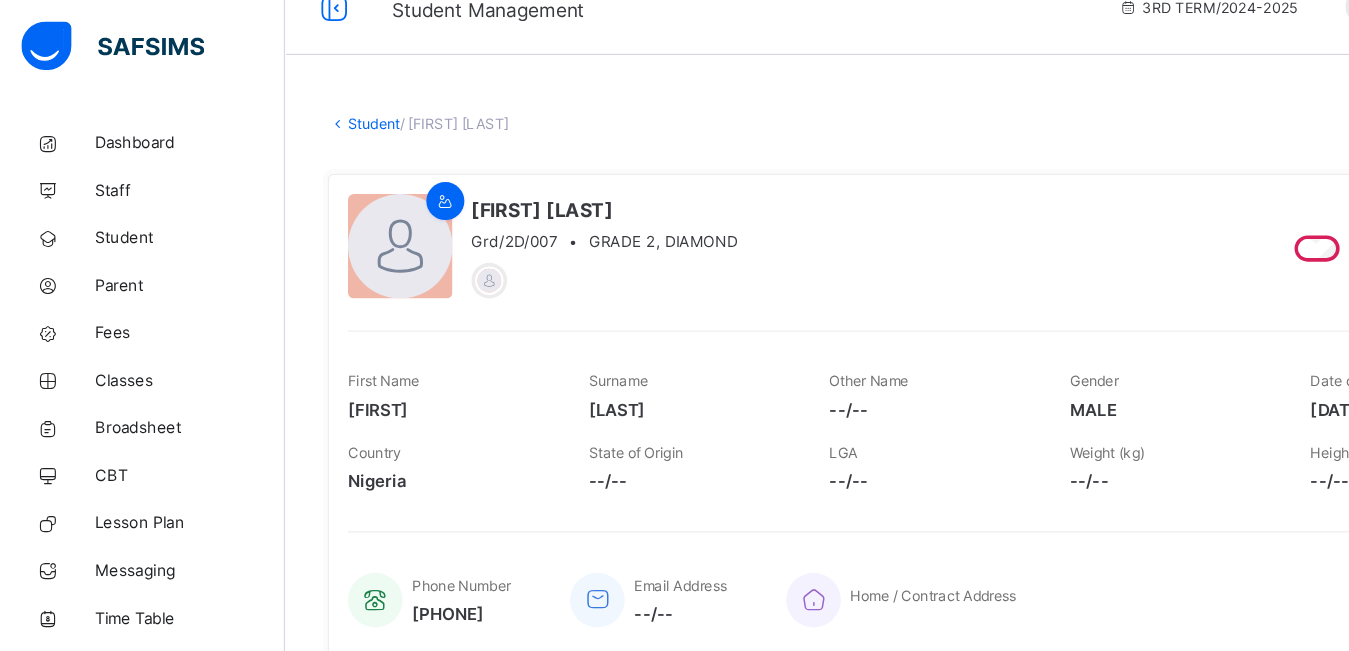 click at bounding box center (337, 207) 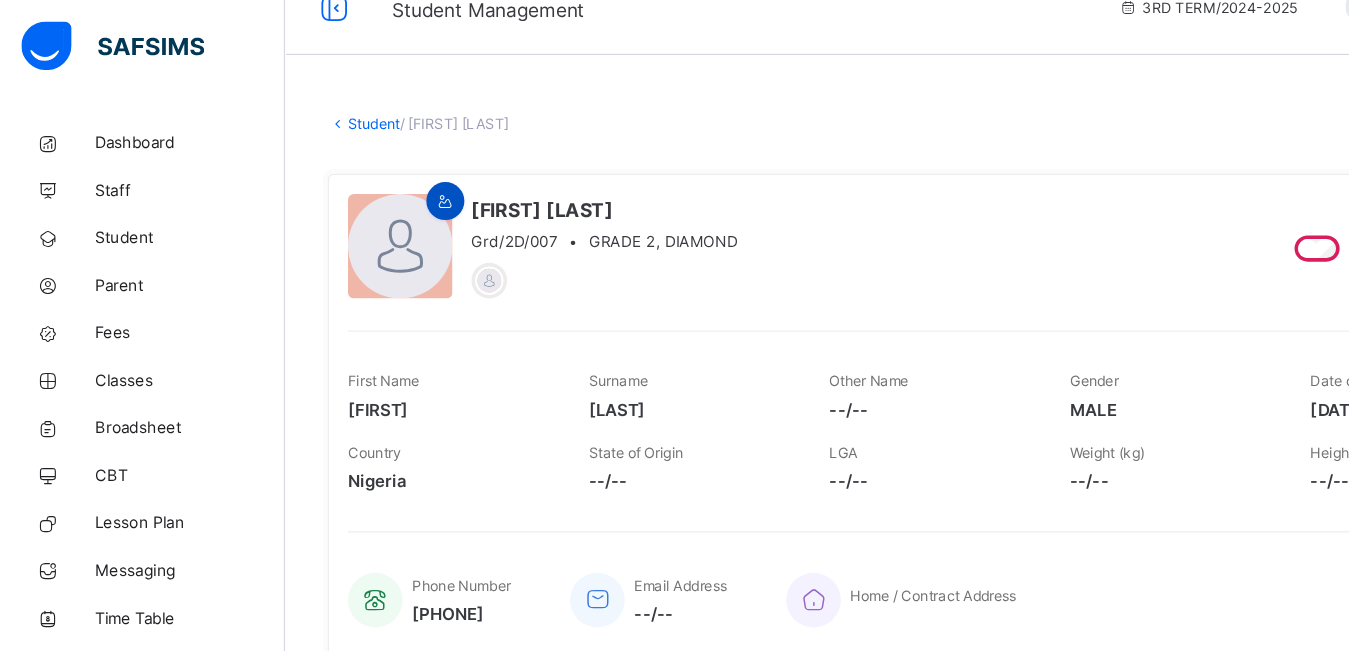 click at bounding box center (375, 169) 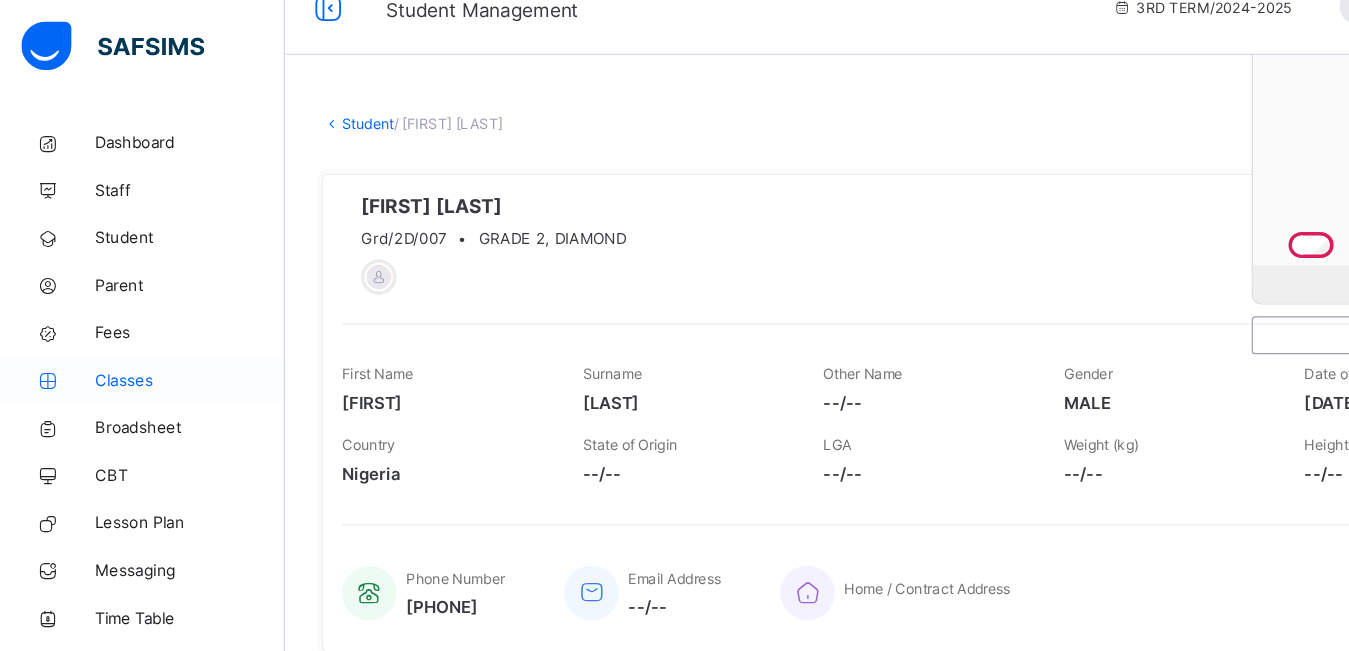click on "Classes" at bounding box center [160, 320] 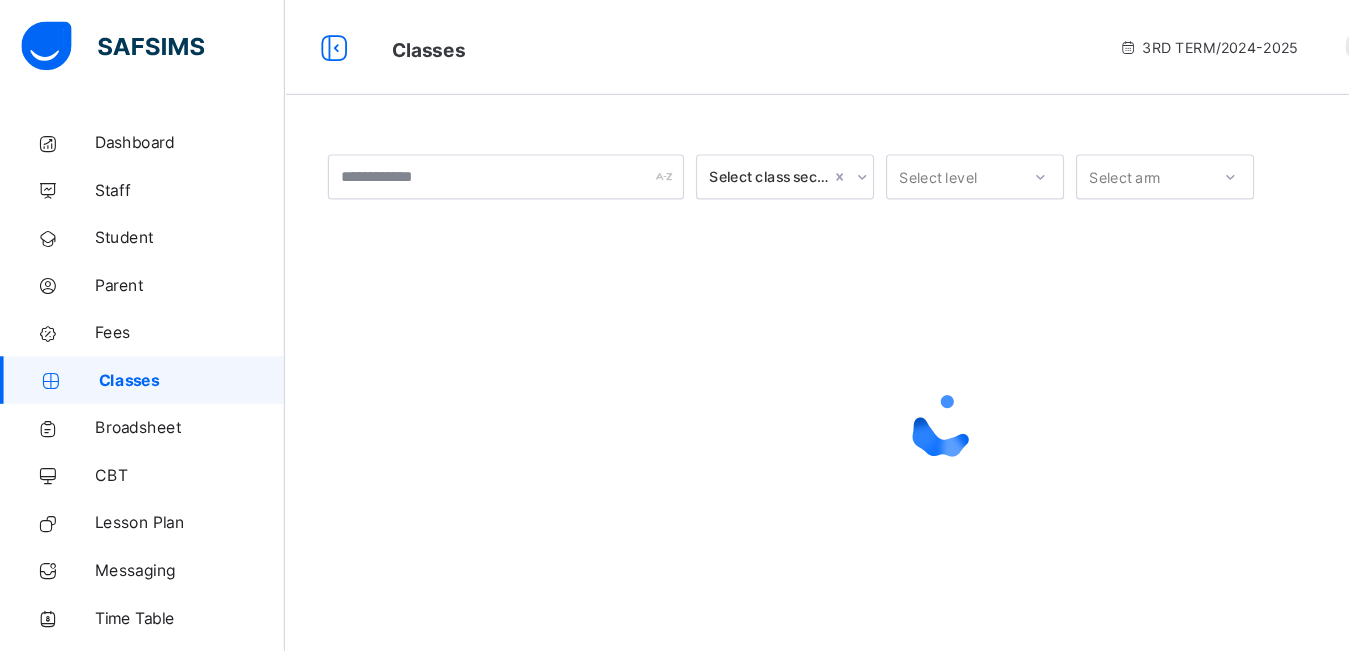 scroll, scrollTop: 0, scrollLeft: 0, axis: both 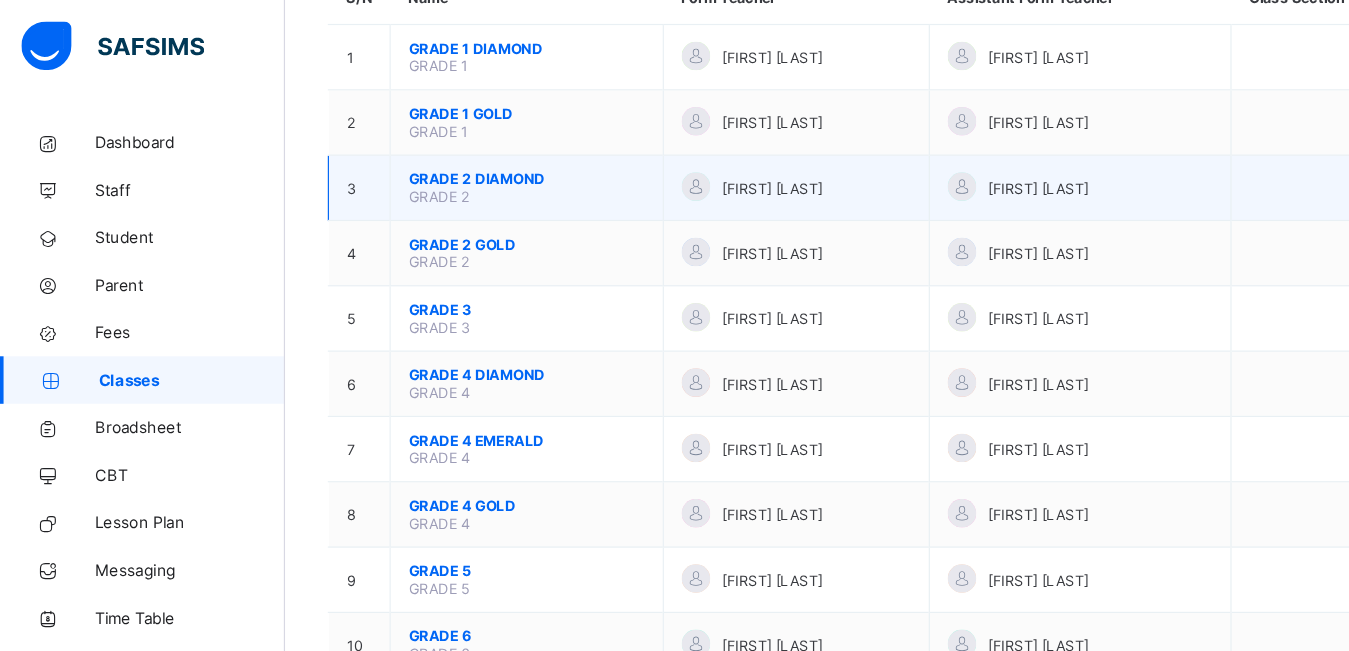 click on "GRADE 2   DIAMOND" at bounding box center (443, 150) 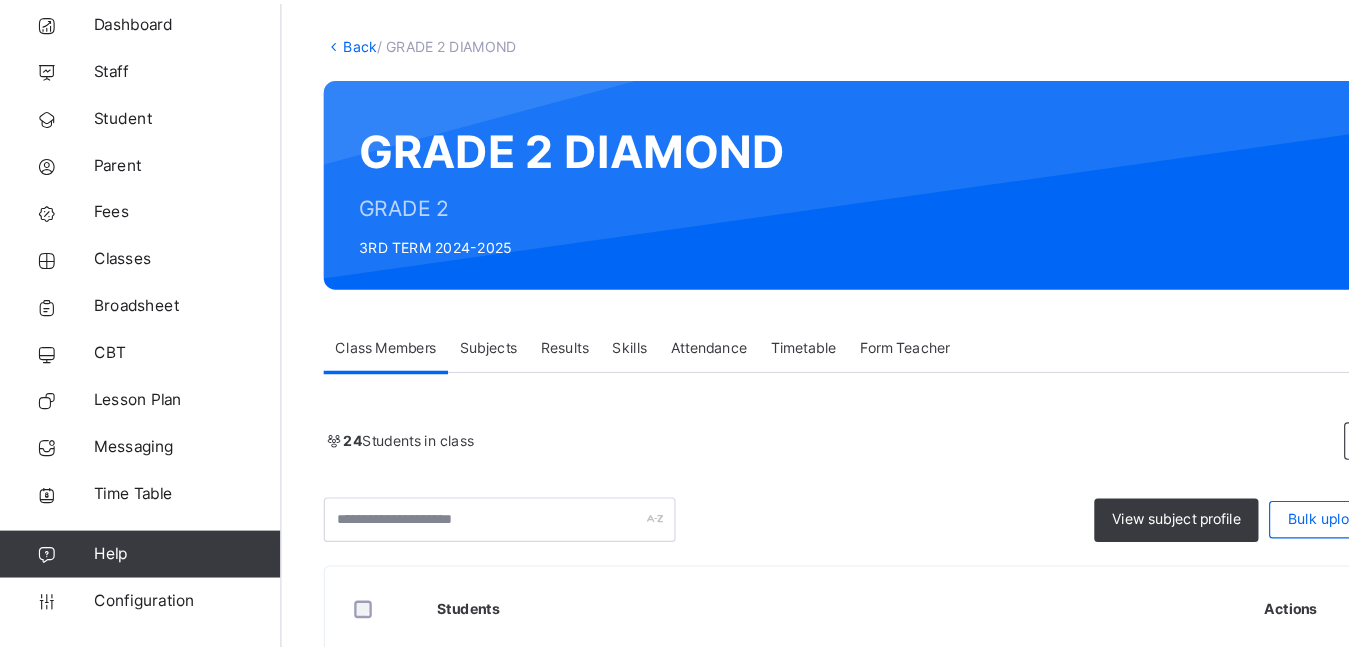scroll, scrollTop: 111, scrollLeft: 0, axis: vertical 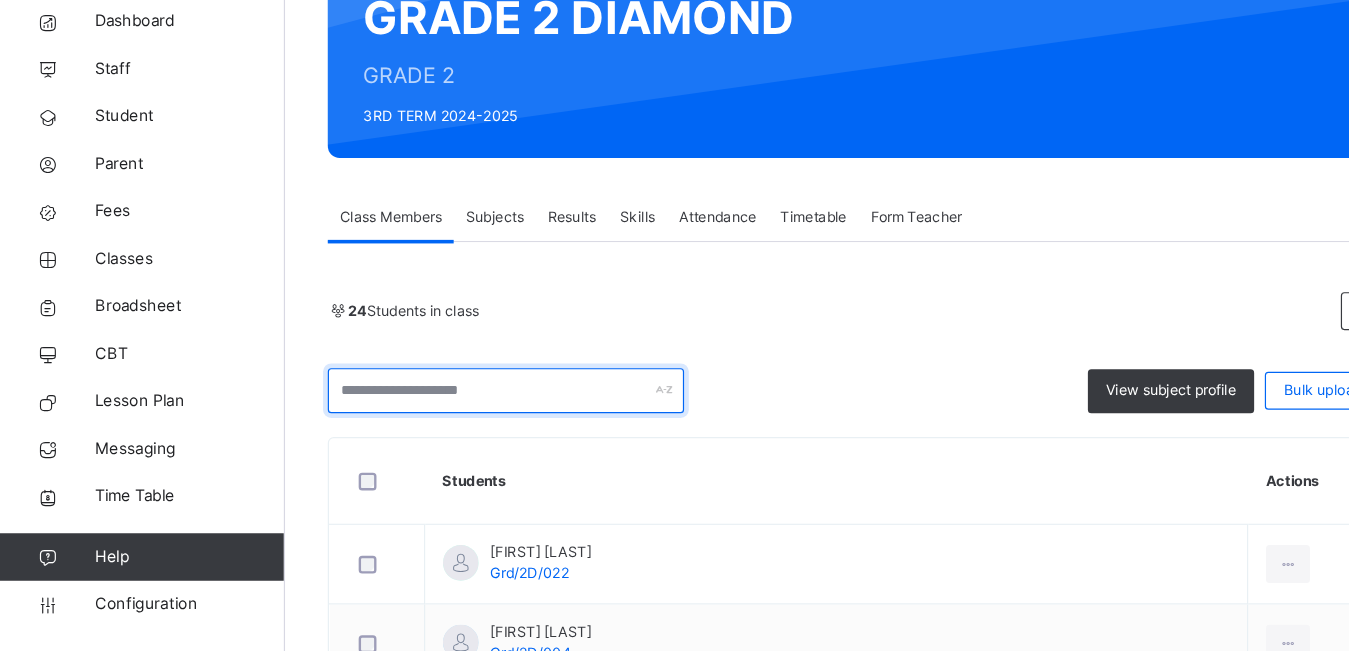 click at bounding box center (426, 431) 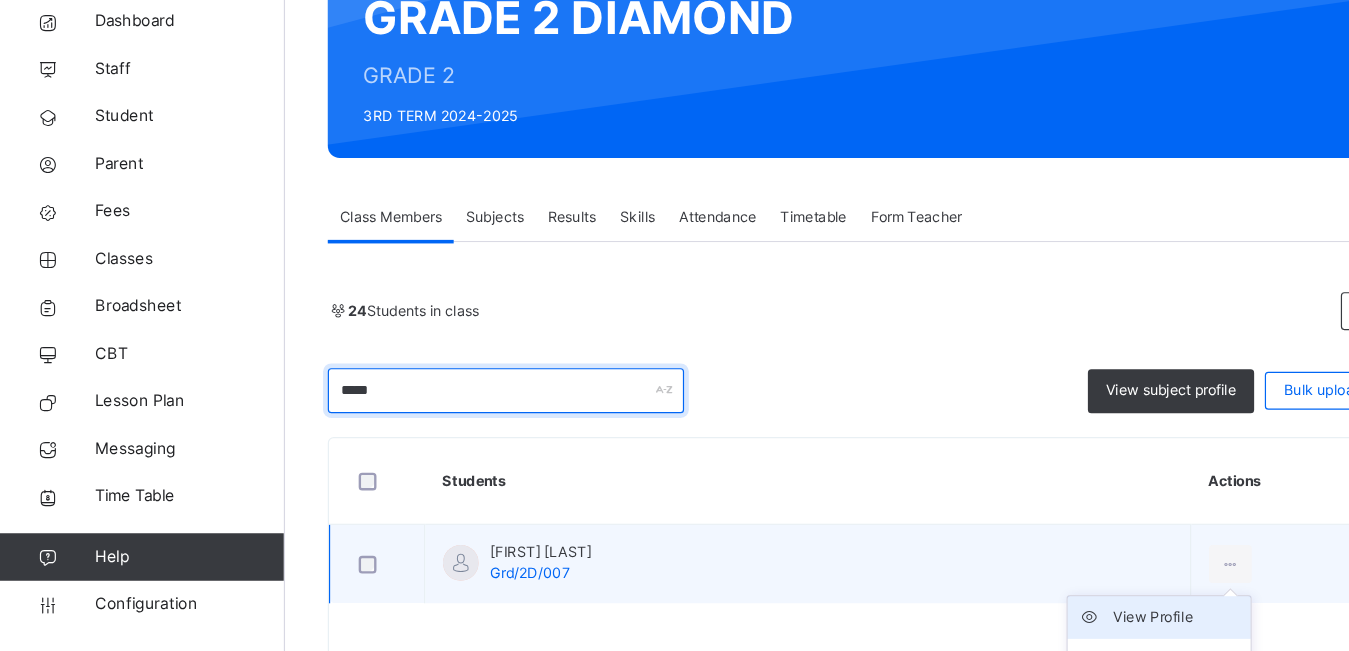type on "*****" 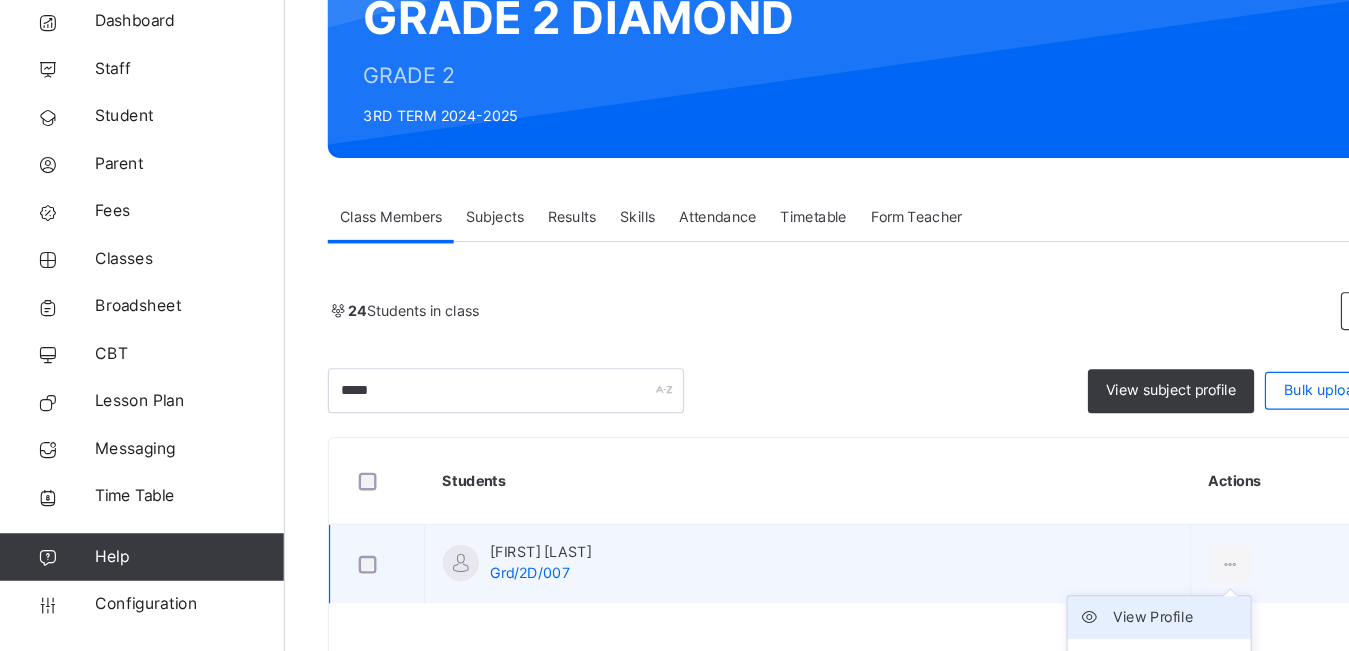 click on "View Profile" at bounding box center (991, 622) 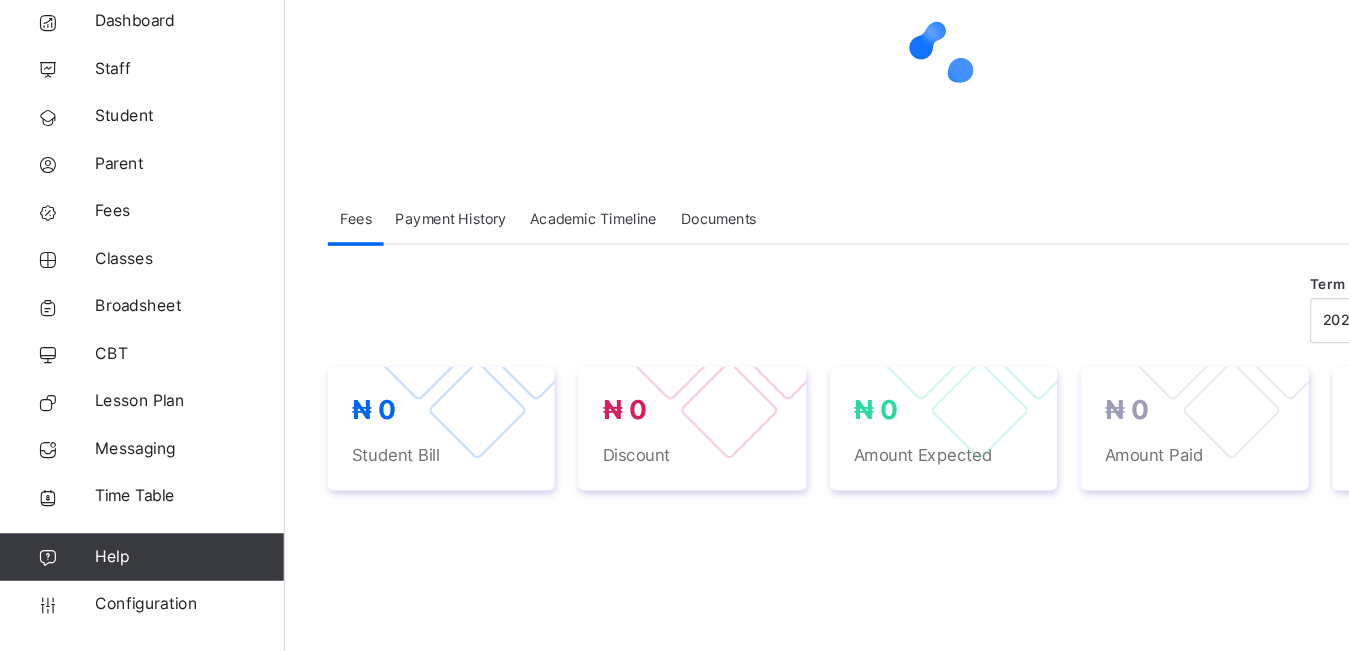scroll, scrollTop: 110, scrollLeft: 0, axis: vertical 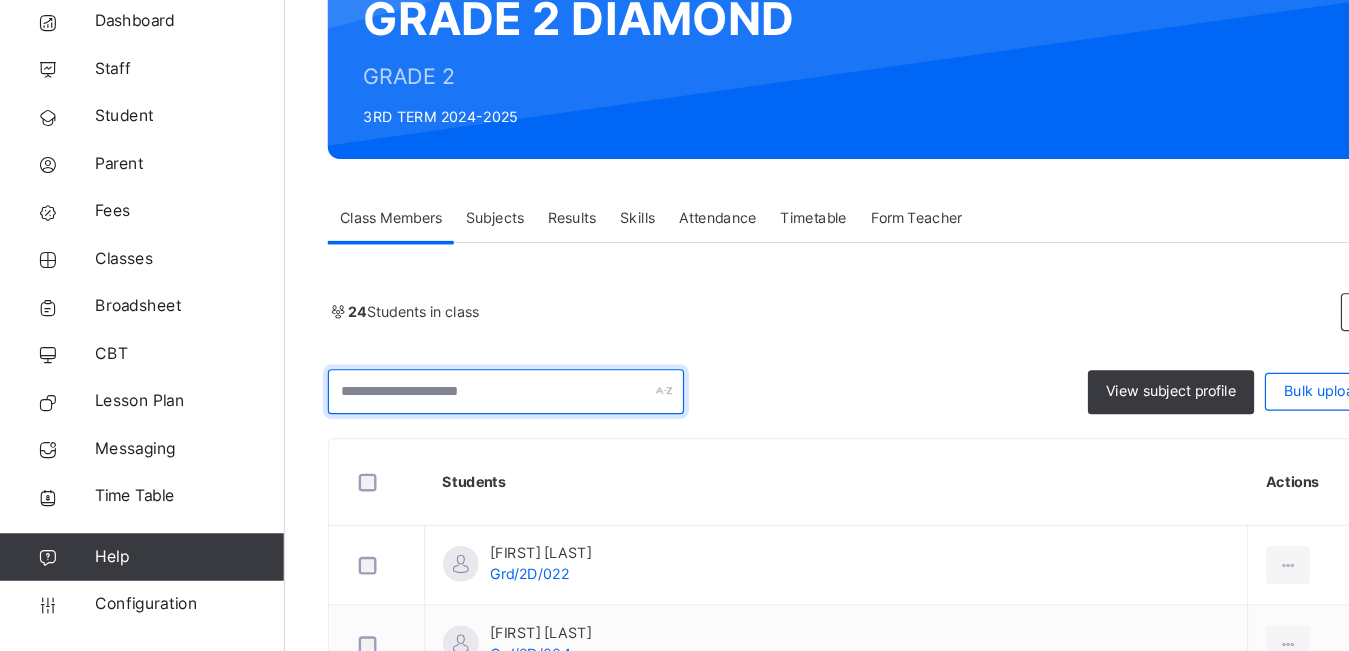 click at bounding box center (426, 432) 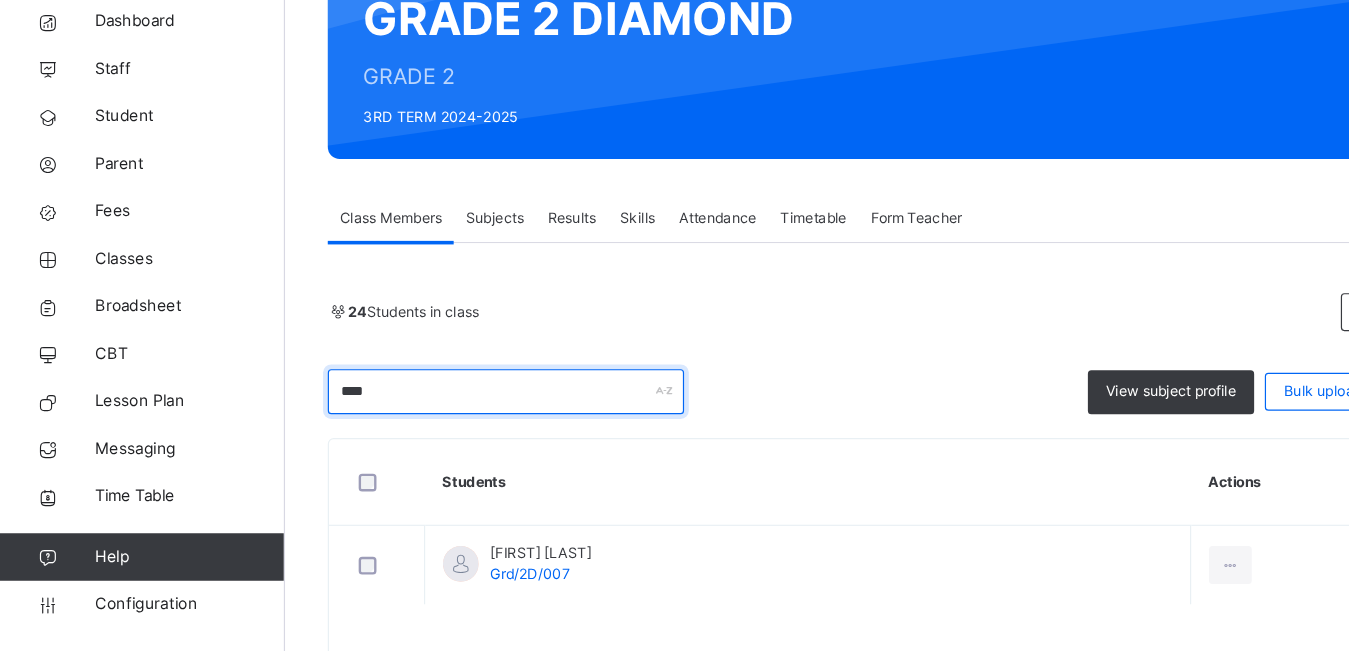 scroll, scrollTop: 180, scrollLeft: 0, axis: vertical 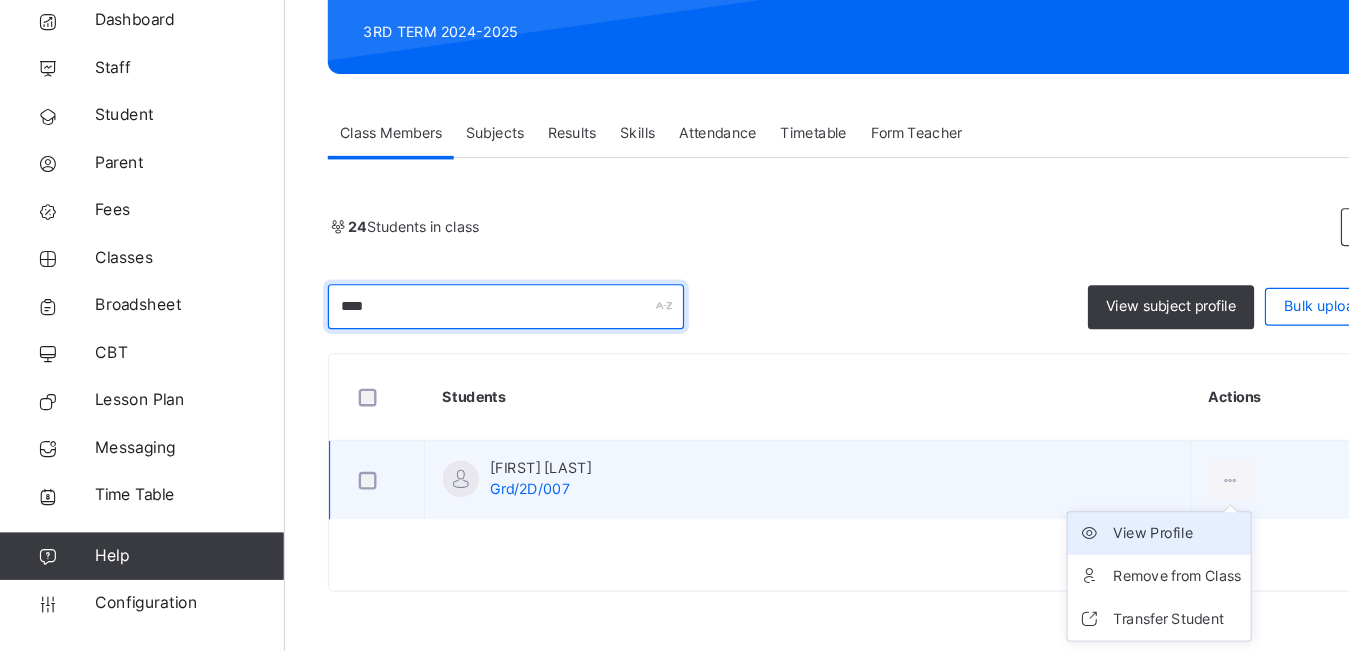 type on "****" 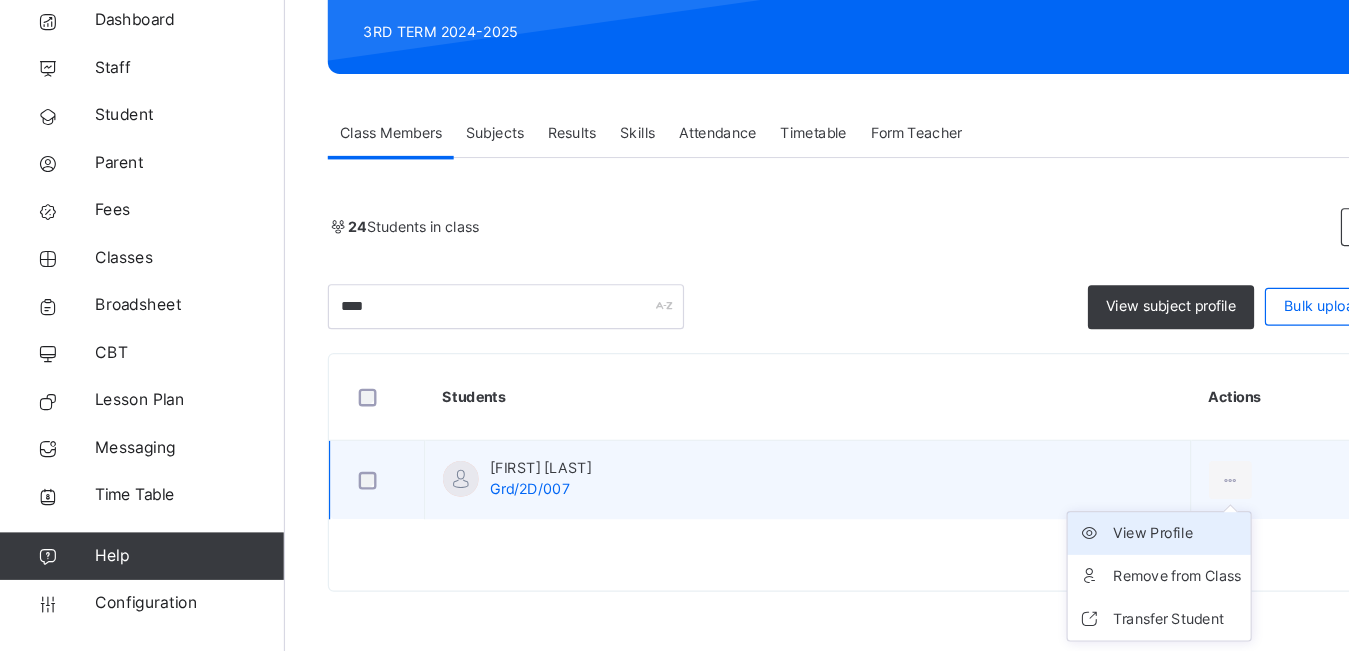click on "View Profile" at bounding box center [991, 552] 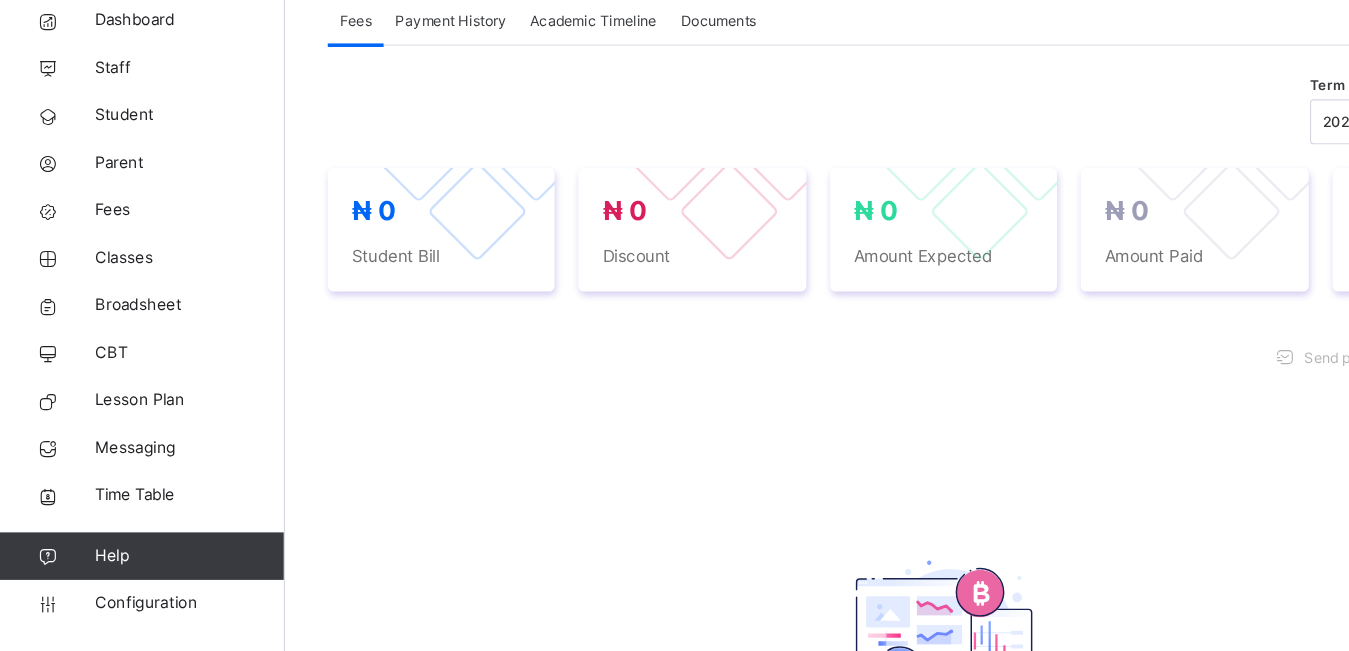 scroll, scrollTop: 812, scrollLeft: 0, axis: vertical 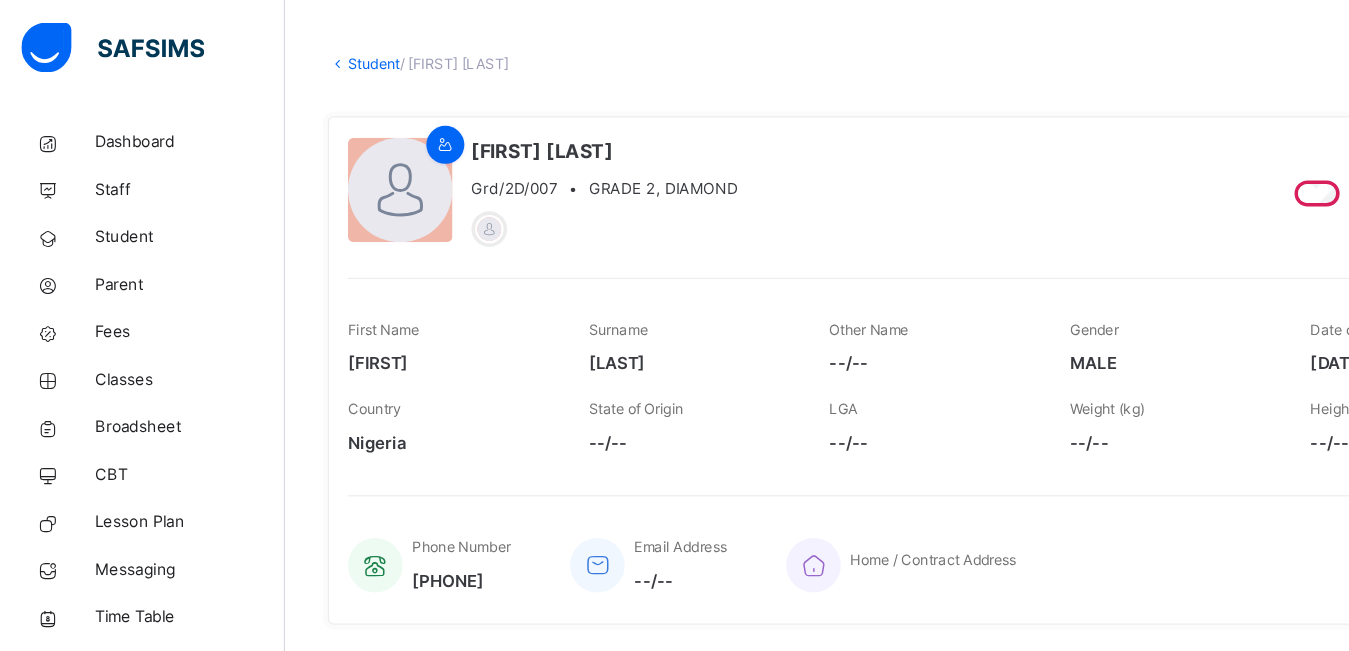 click on "[FIRST] [LAST]" at bounding box center (509, 127) 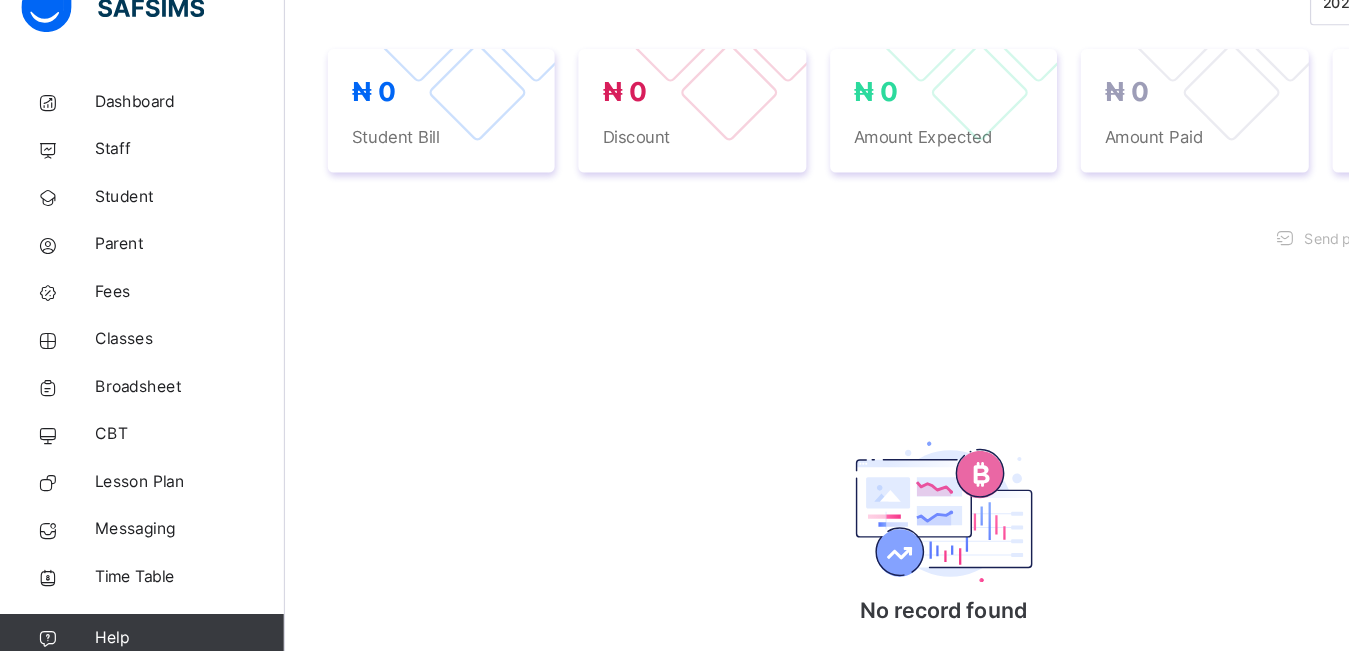 scroll, scrollTop: 812, scrollLeft: 0, axis: vertical 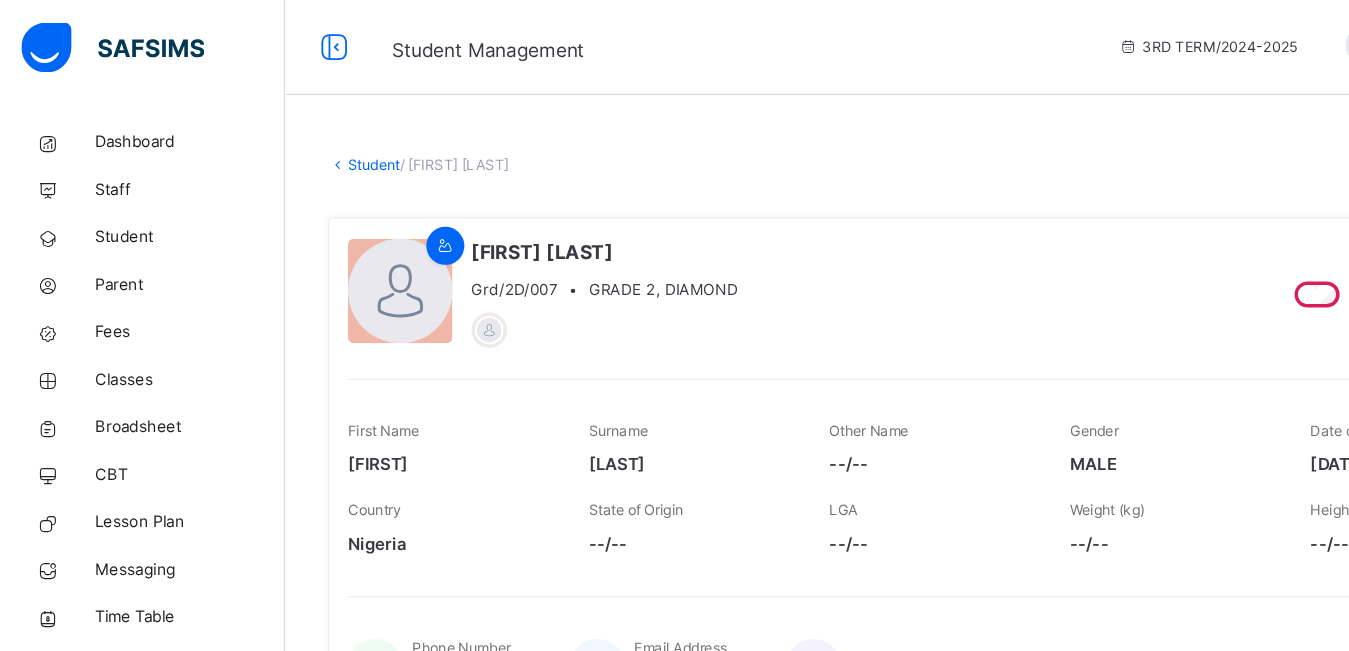 click on "[LAST]" at bounding box center (582, 390) 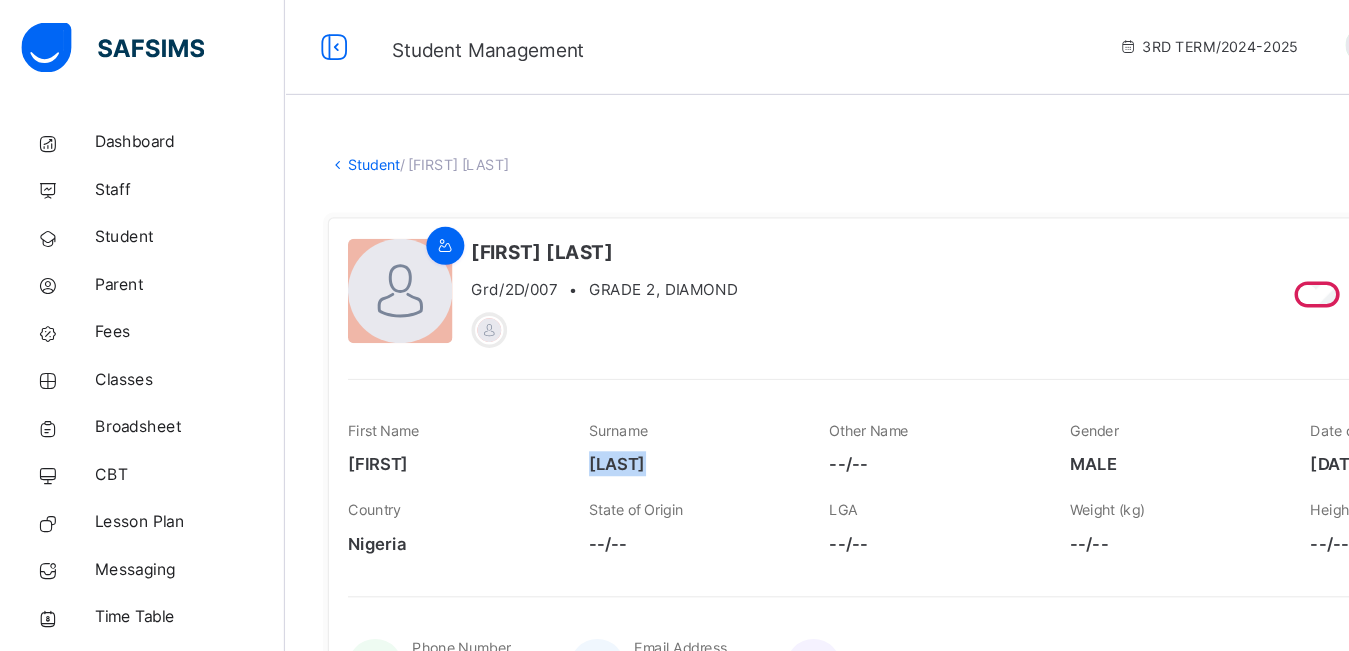 click on "[LAST]" at bounding box center [582, 390] 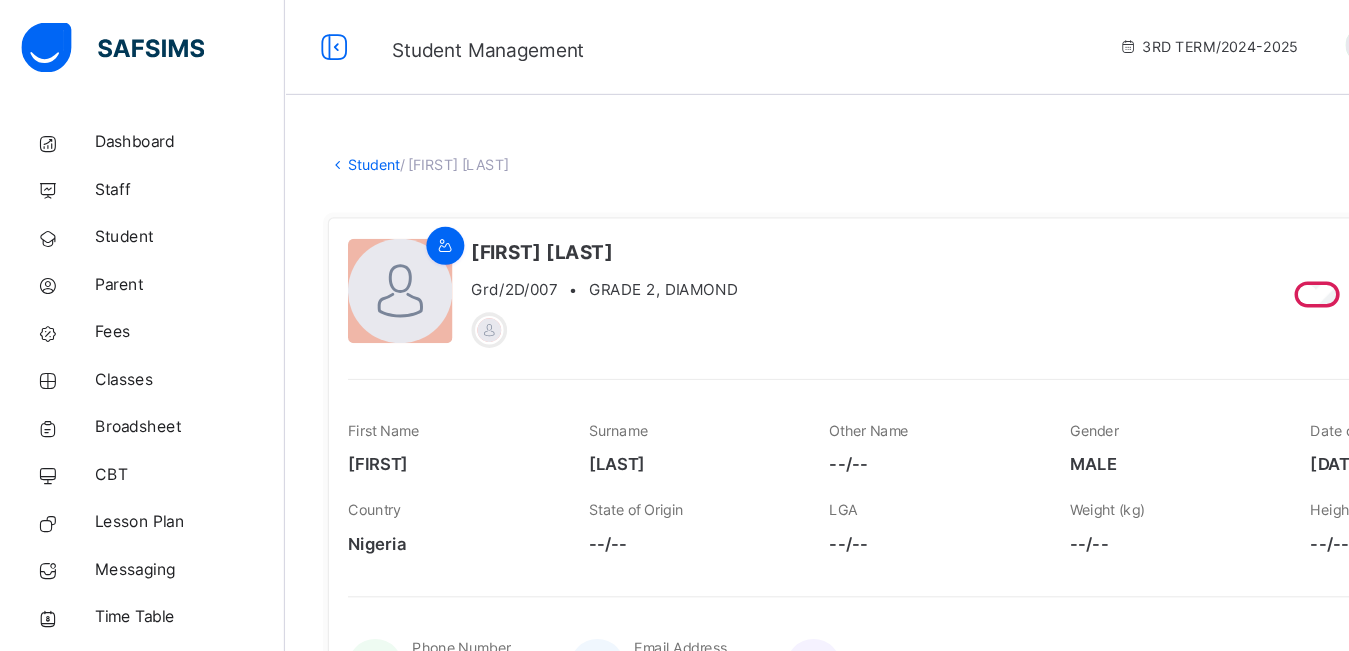 click on "[LAST]" at bounding box center [582, 390] 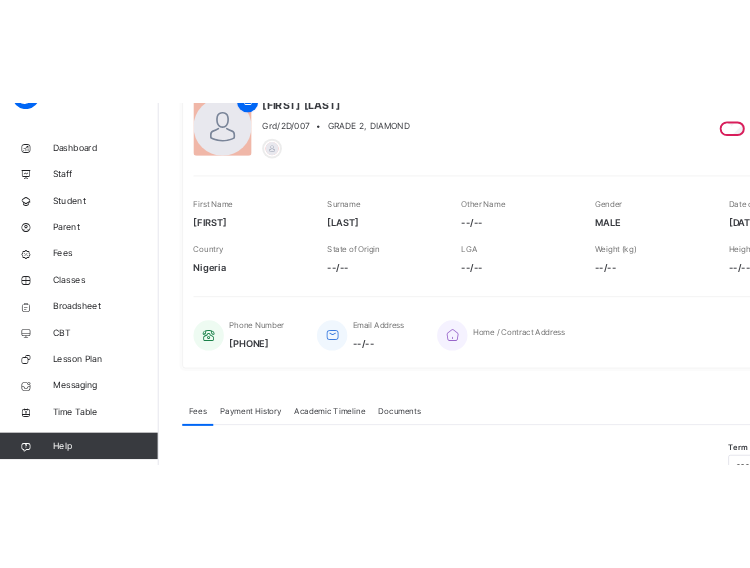 scroll, scrollTop: 0, scrollLeft: 0, axis: both 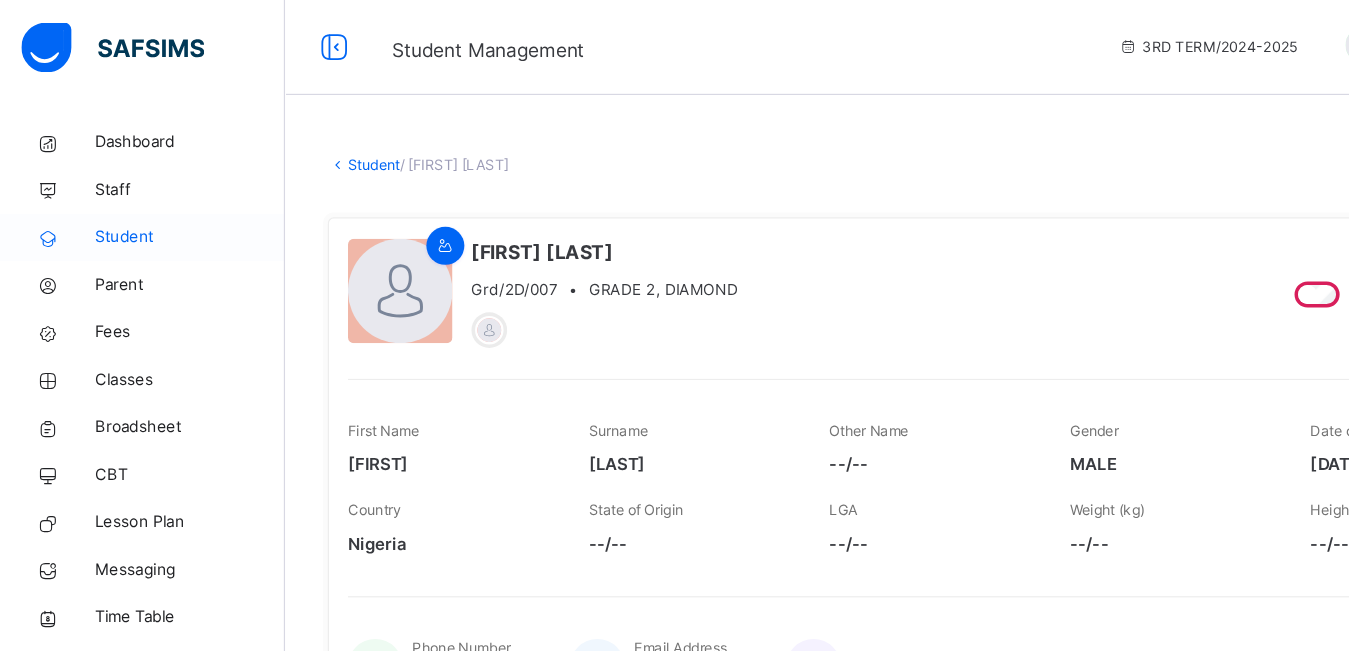 click on "Student" at bounding box center (160, 200) 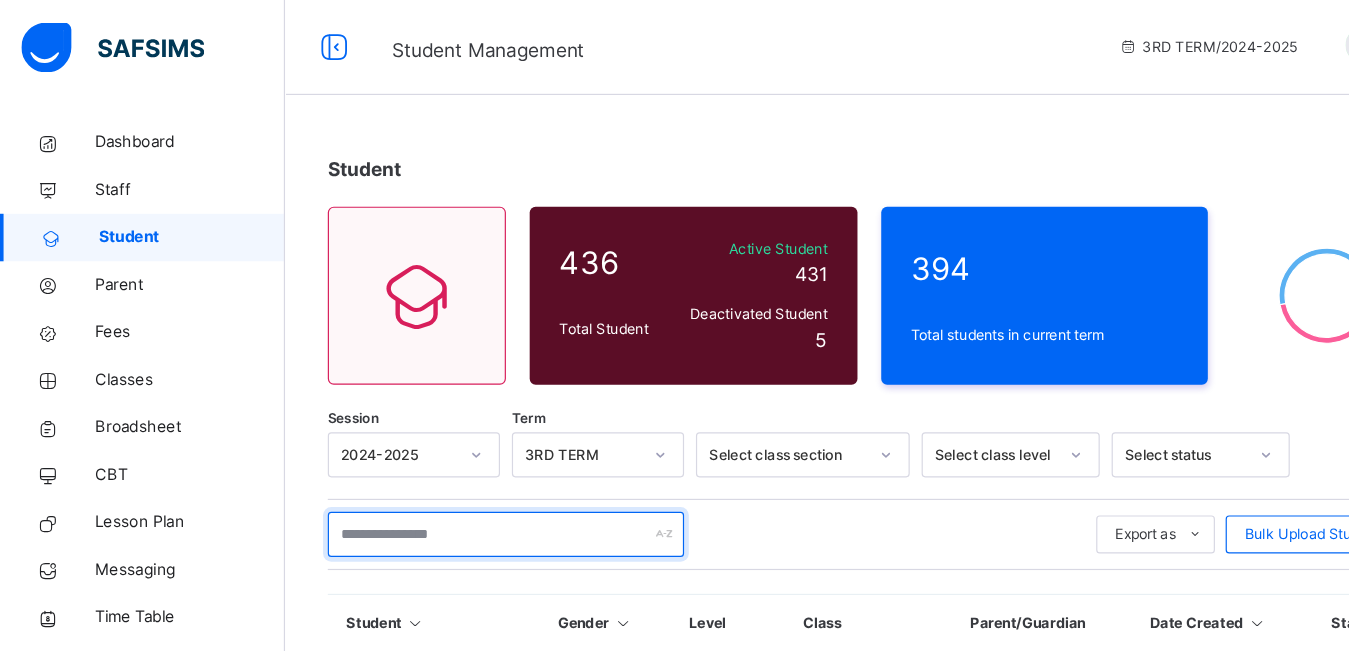 click at bounding box center (426, 450) 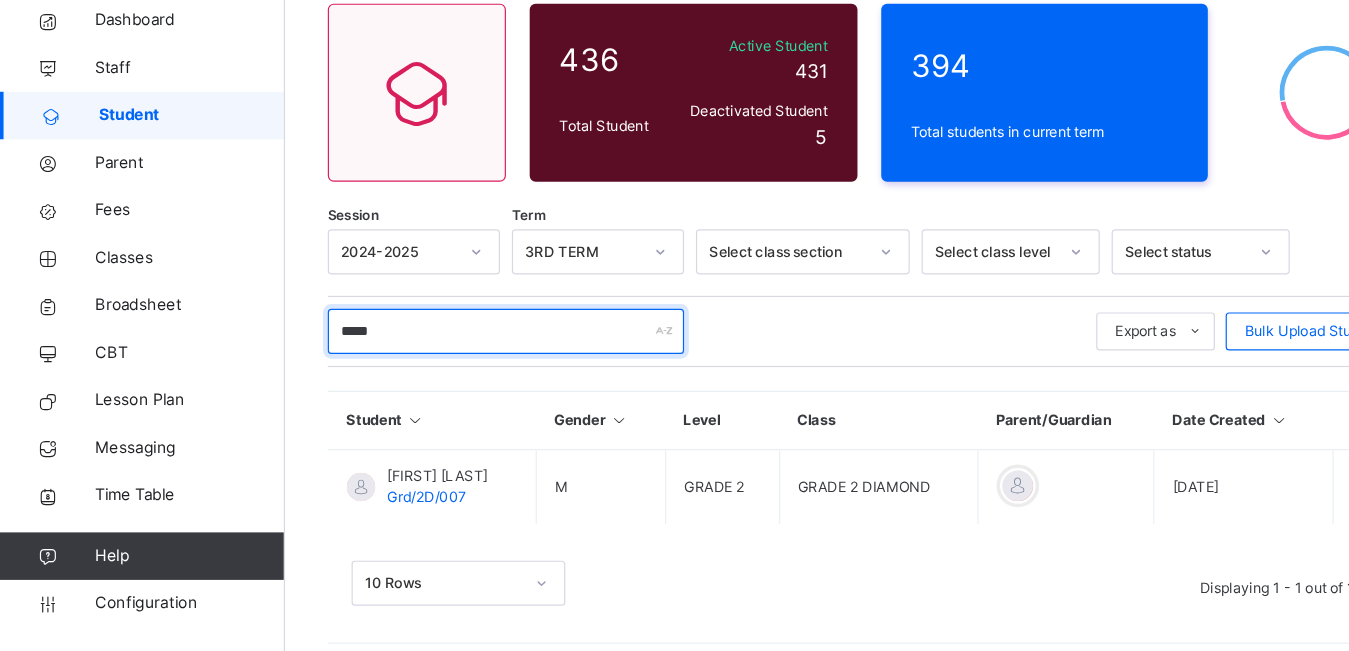 scroll, scrollTop: 81, scrollLeft: 0, axis: vertical 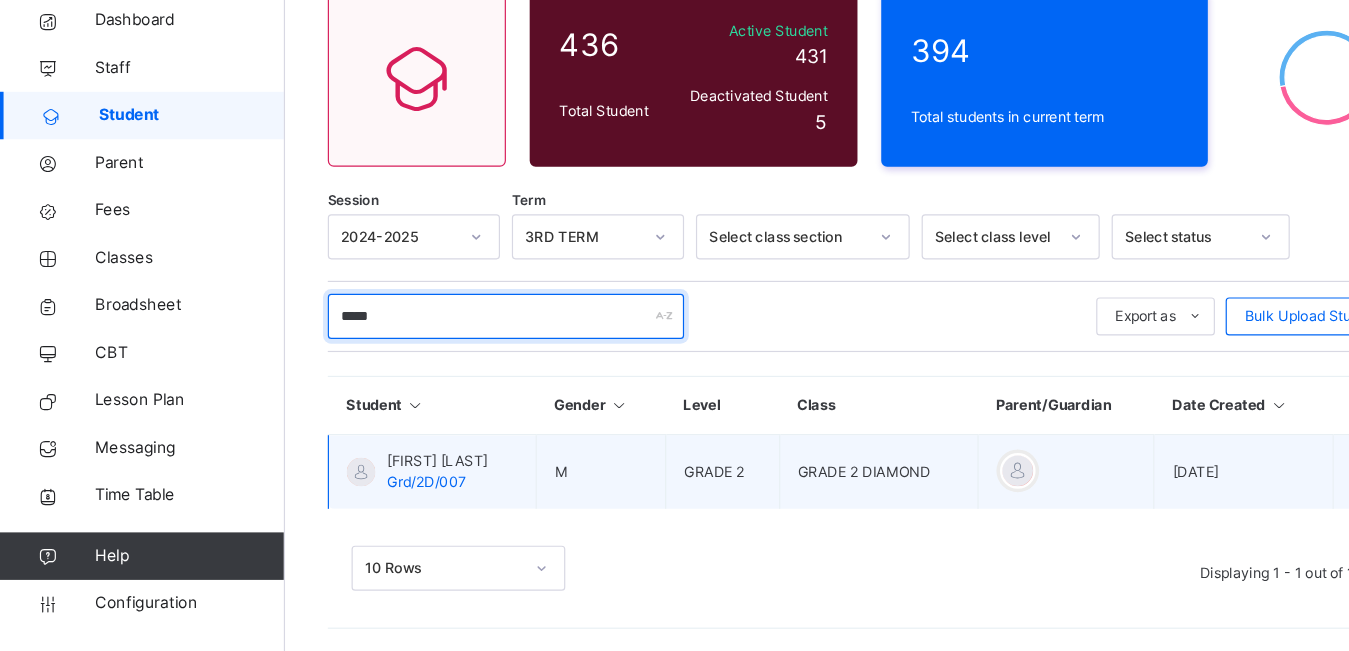 type on "*****" 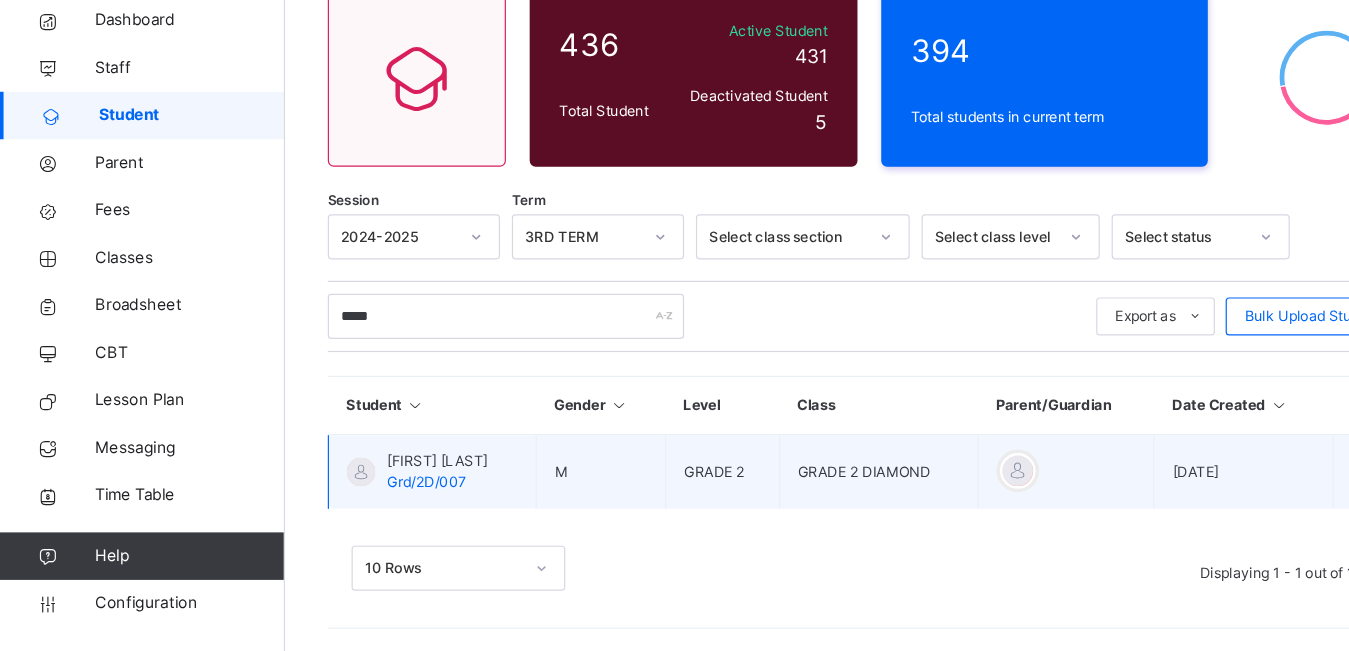 click at bounding box center (304, 500) 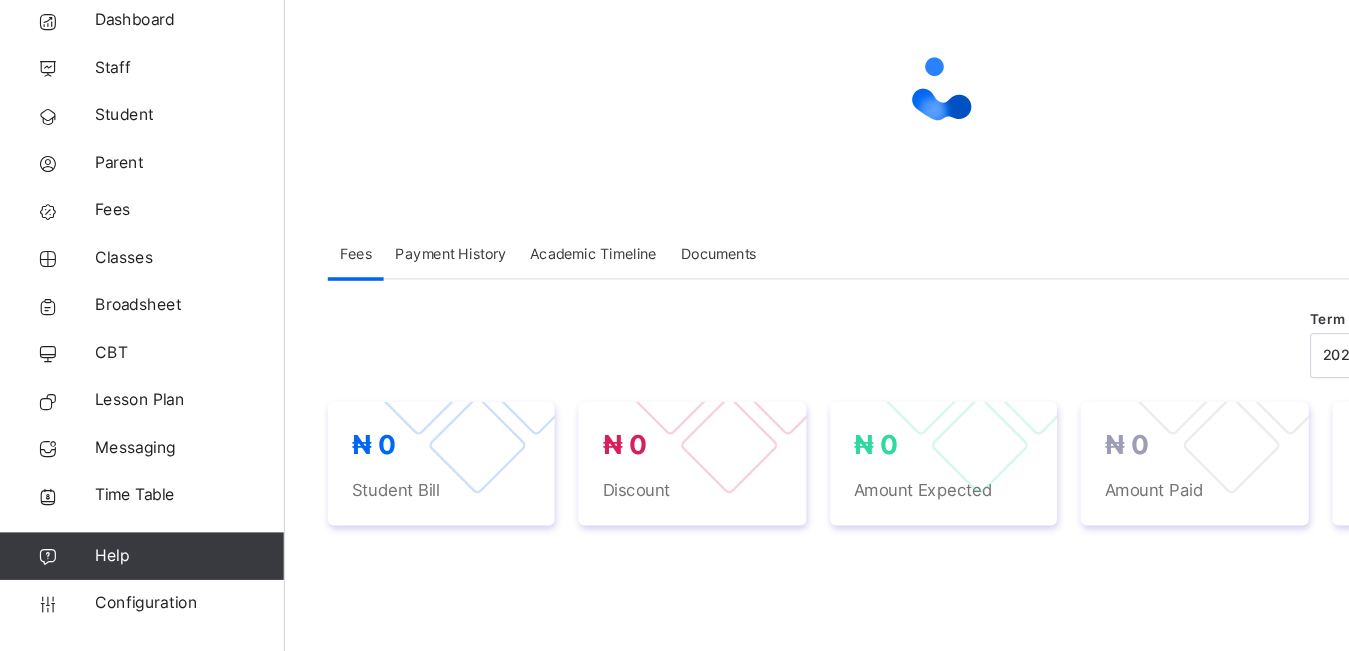 scroll, scrollTop: 80, scrollLeft: 0, axis: vertical 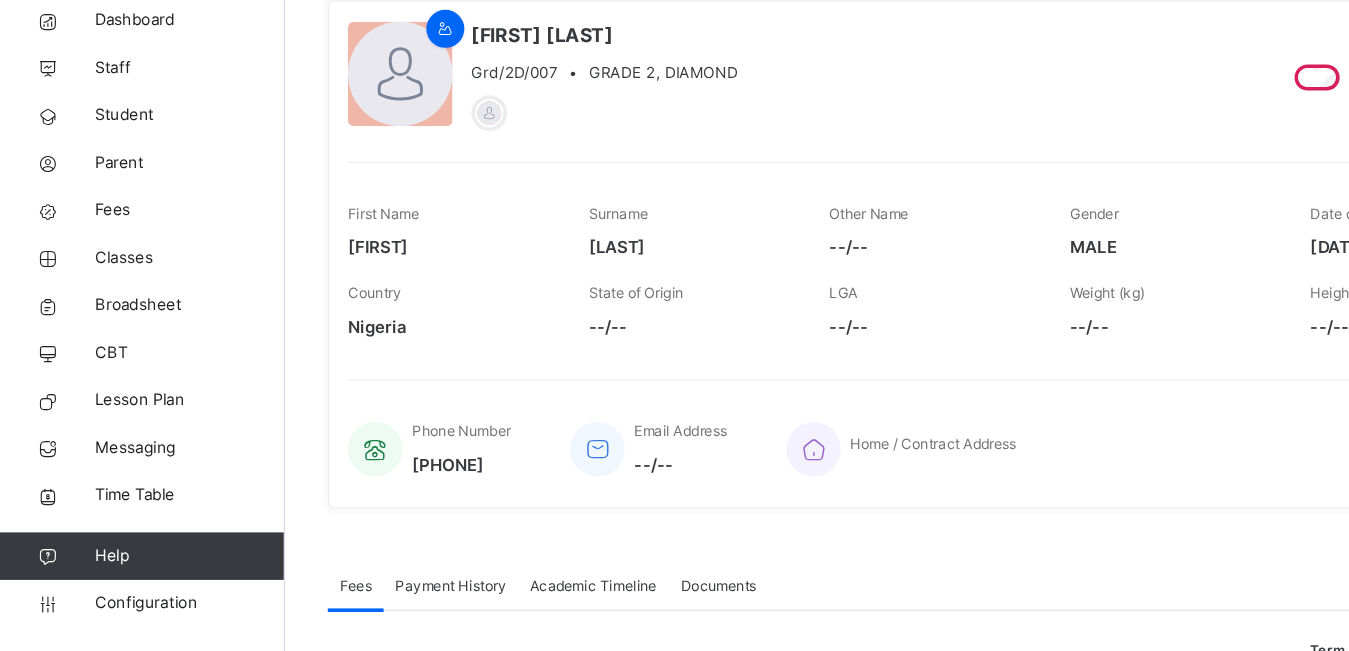 click on "[LAST]" at bounding box center (582, 310) 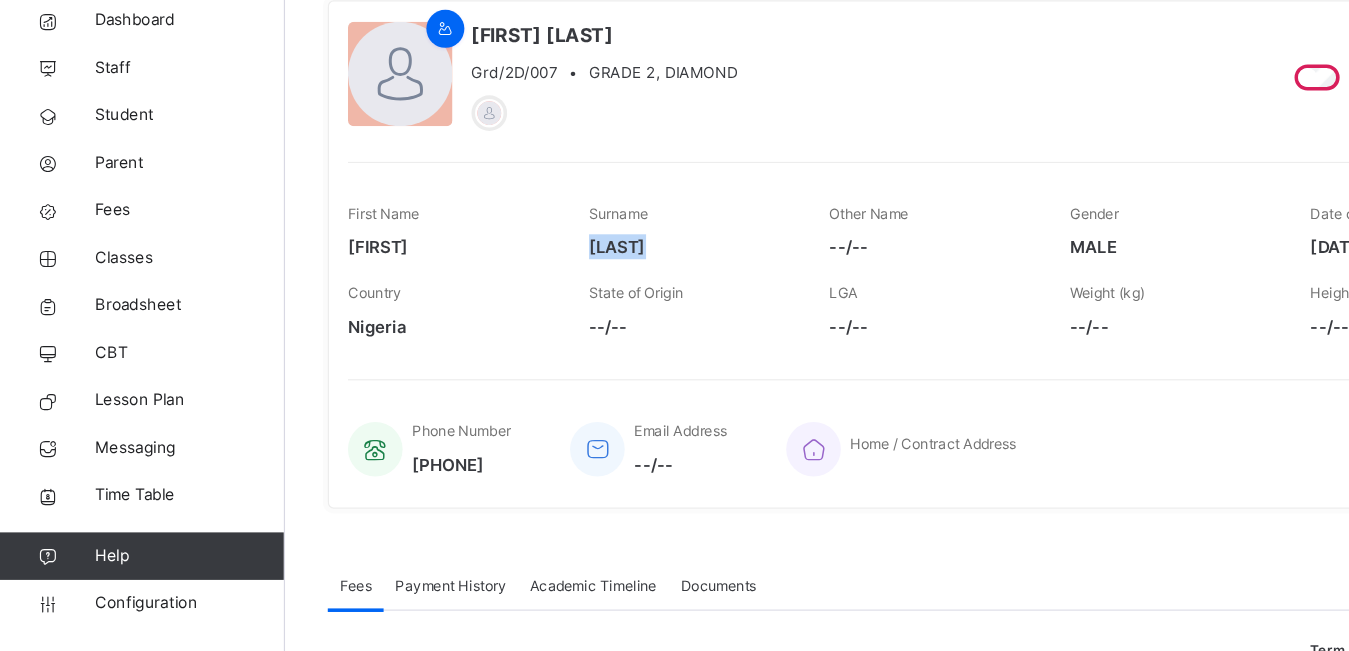 click on "[LAST]" at bounding box center (582, 310) 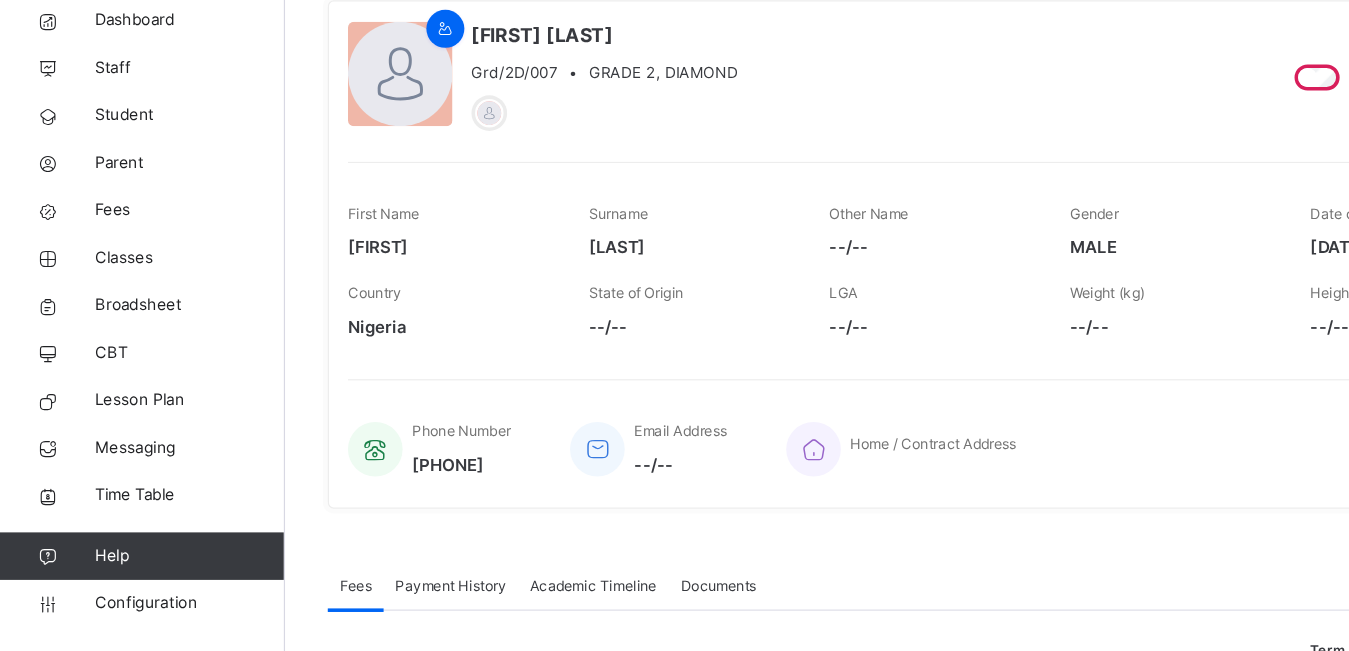 click on "State of Origin --/--" at bounding box center [582, 364] 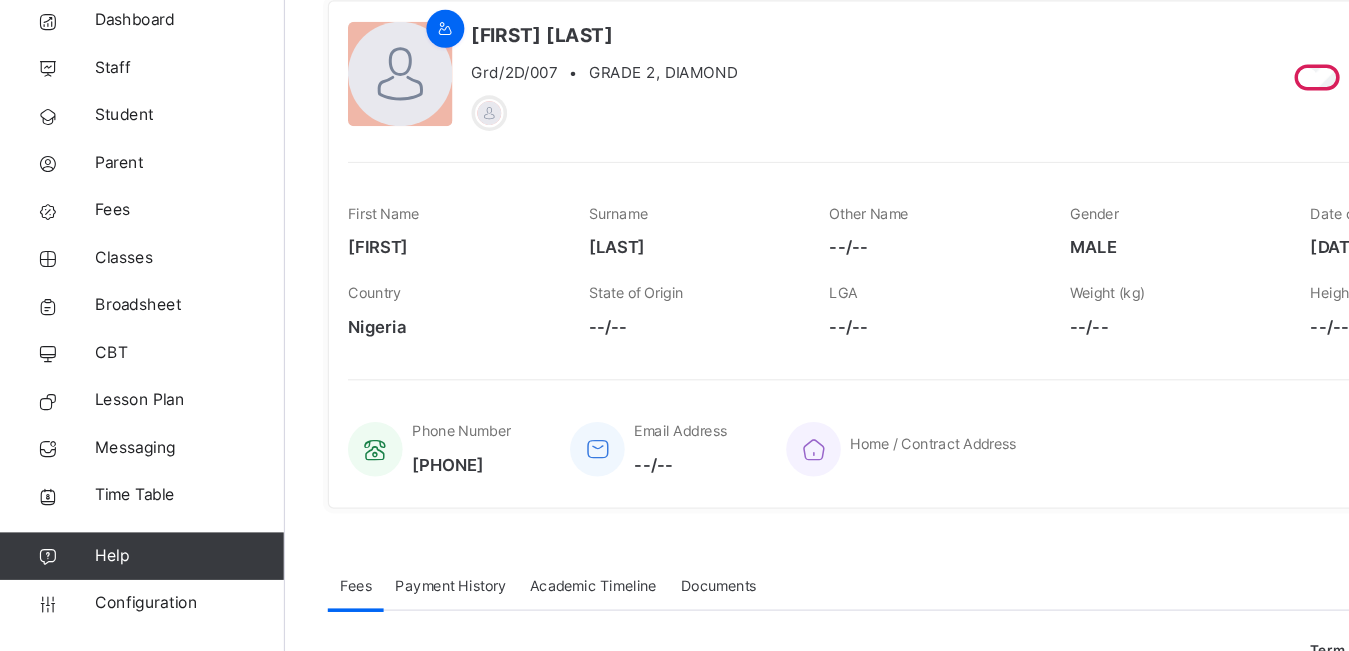 drag, startPoint x: 370, startPoint y: 129, endPoint x: 702, endPoint y: 148, distance: 332.54324 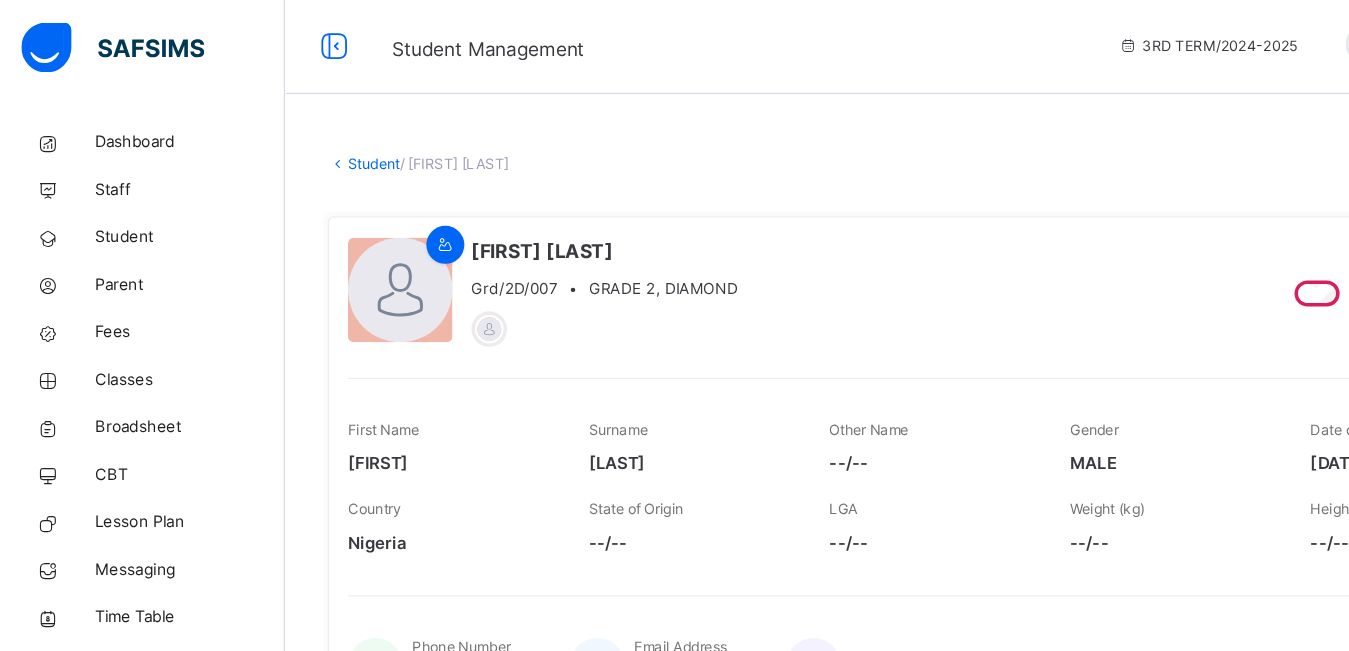 scroll, scrollTop: 0, scrollLeft: 0, axis: both 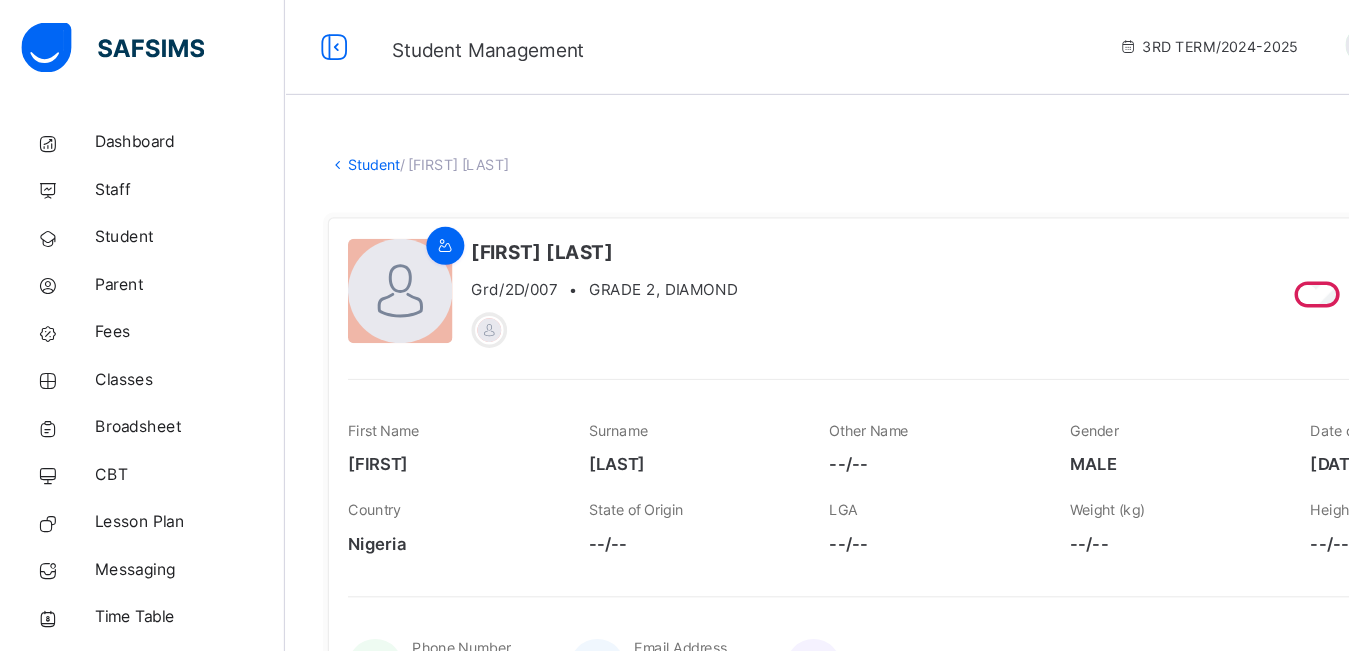 drag, startPoint x: 1107, startPoint y: 239, endPoint x: 984, endPoint y: 233, distance: 123.146255 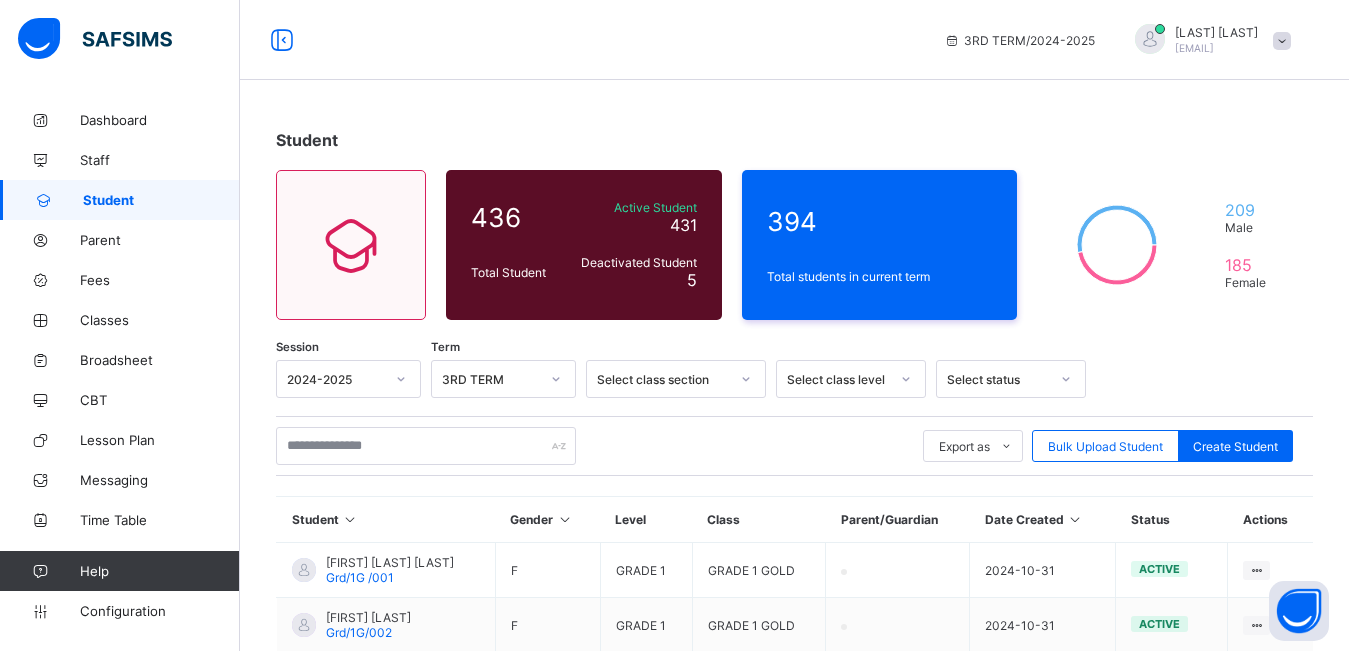 scroll, scrollTop: 0, scrollLeft: 0, axis: both 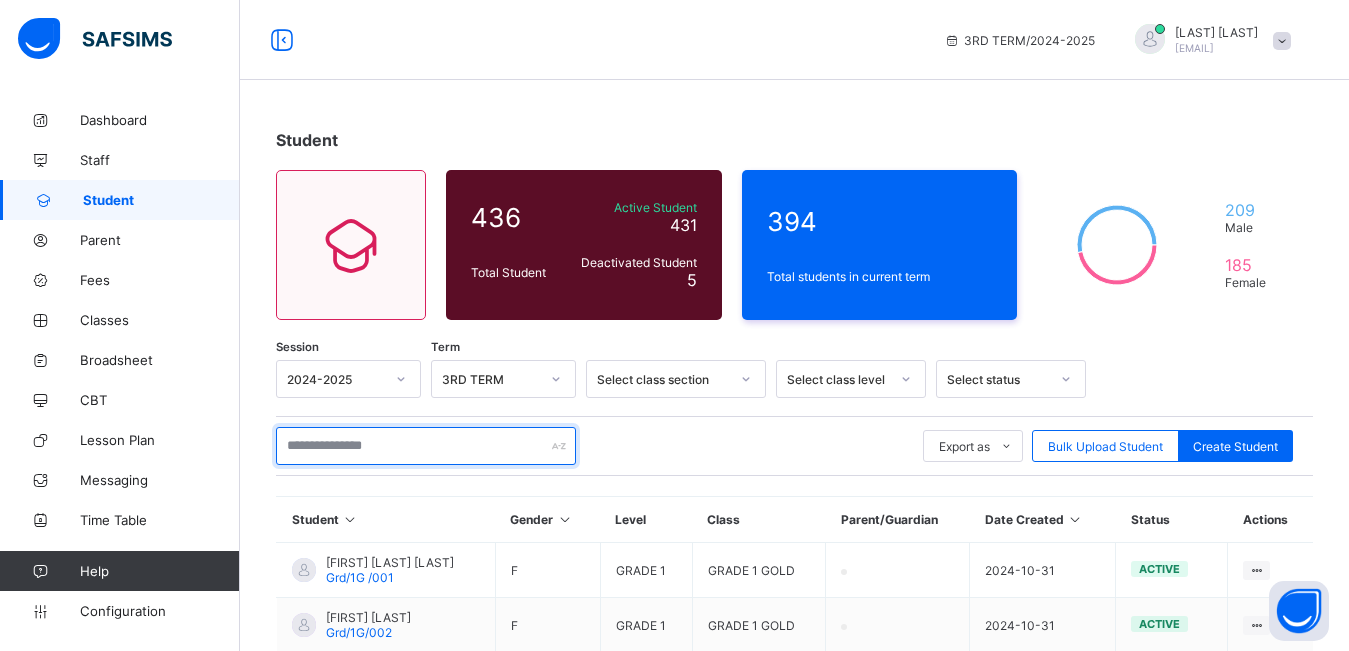 click at bounding box center [426, 446] 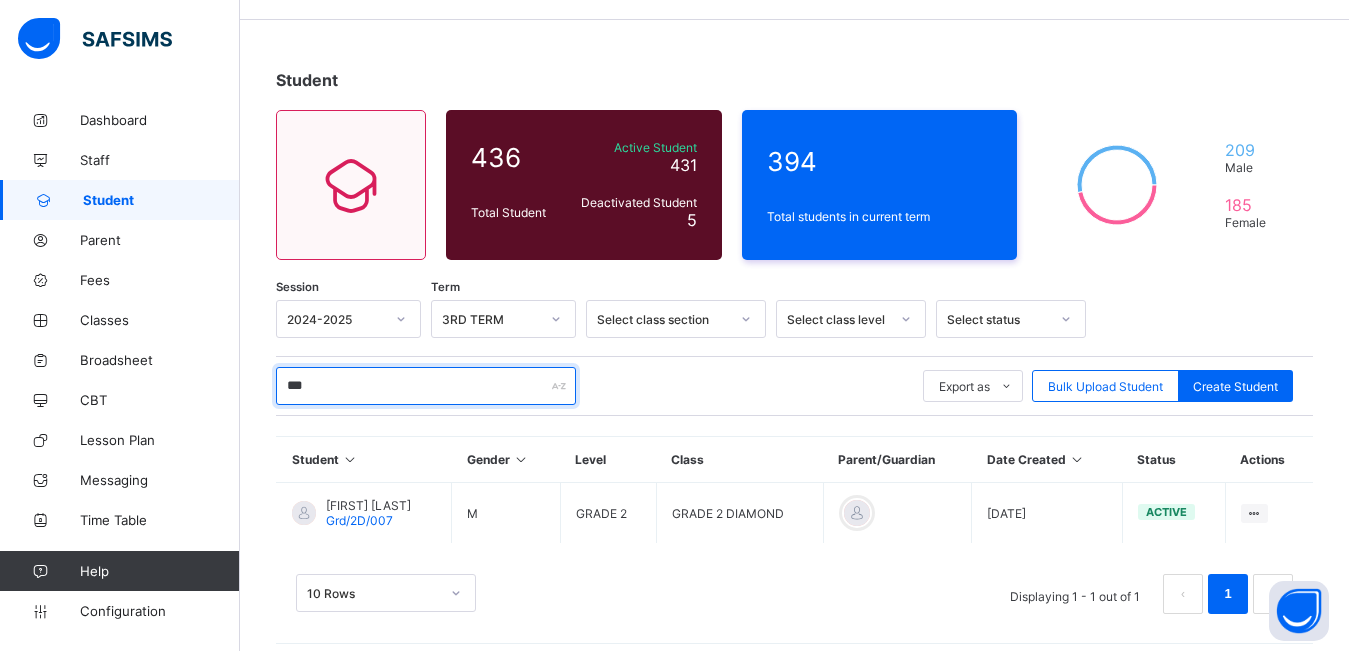 scroll, scrollTop: 73, scrollLeft: 0, axis: vertical 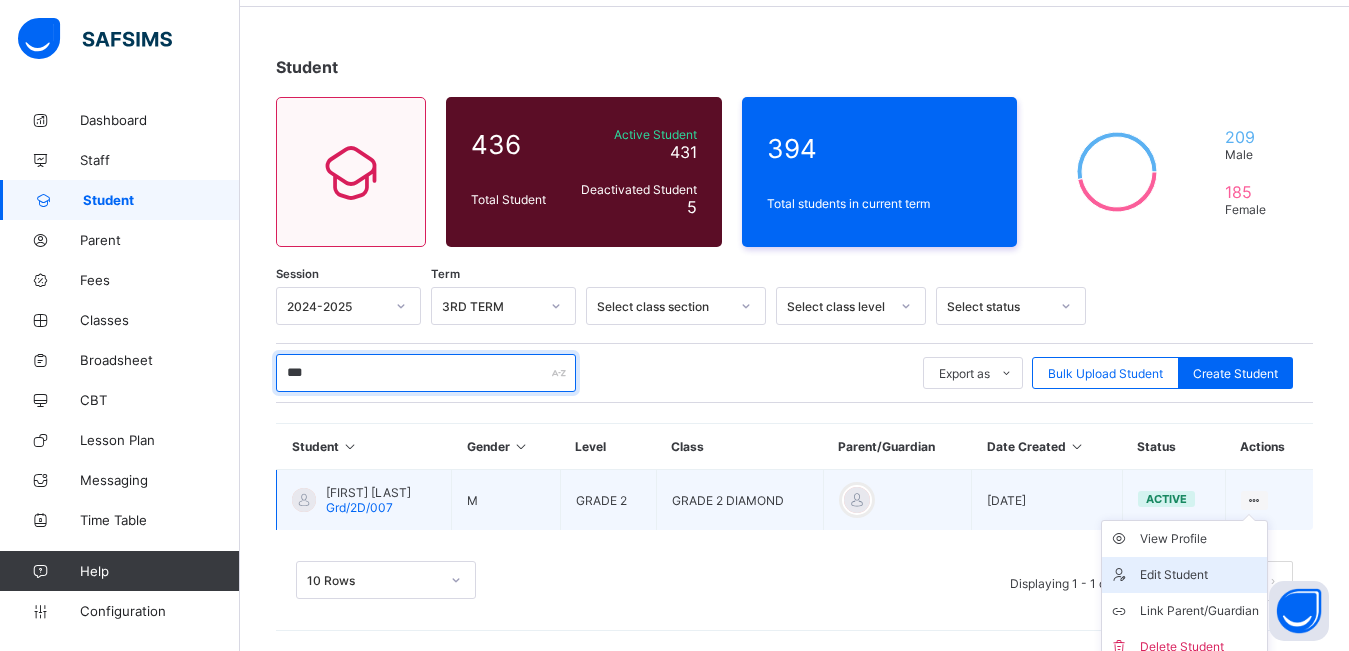 type on "***" 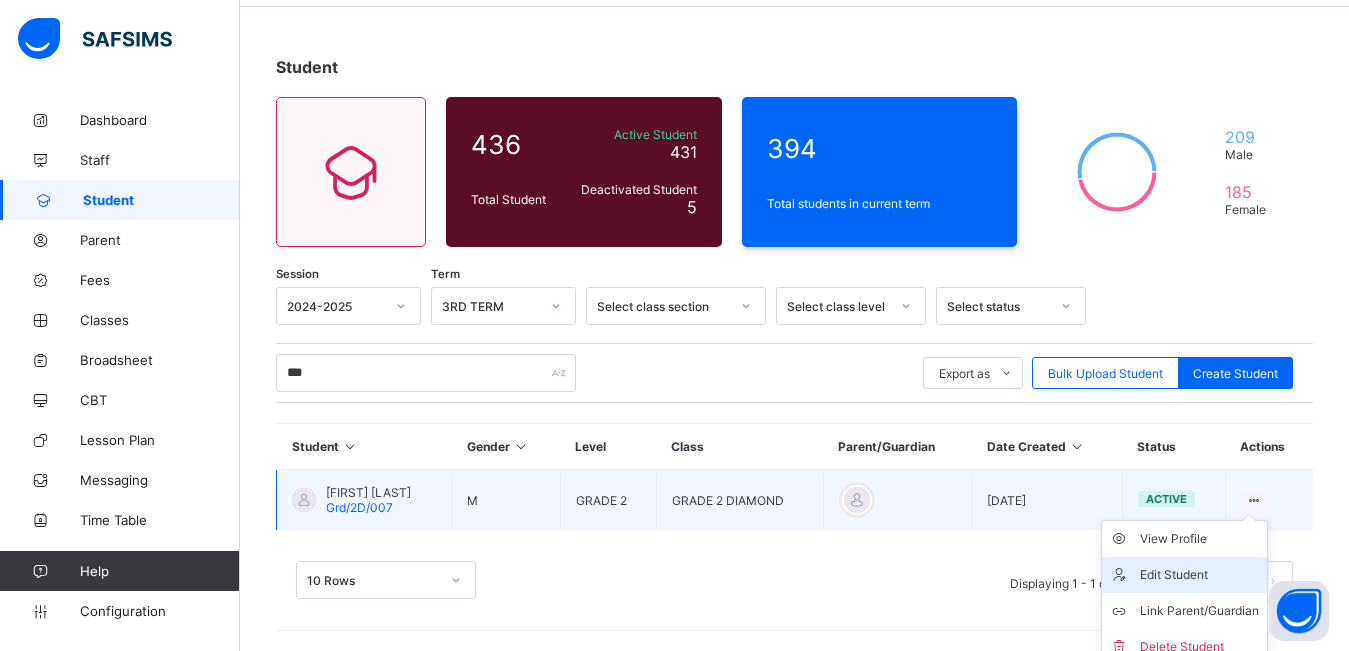 click on "Edit Student" at bounding box center [1199, 575] 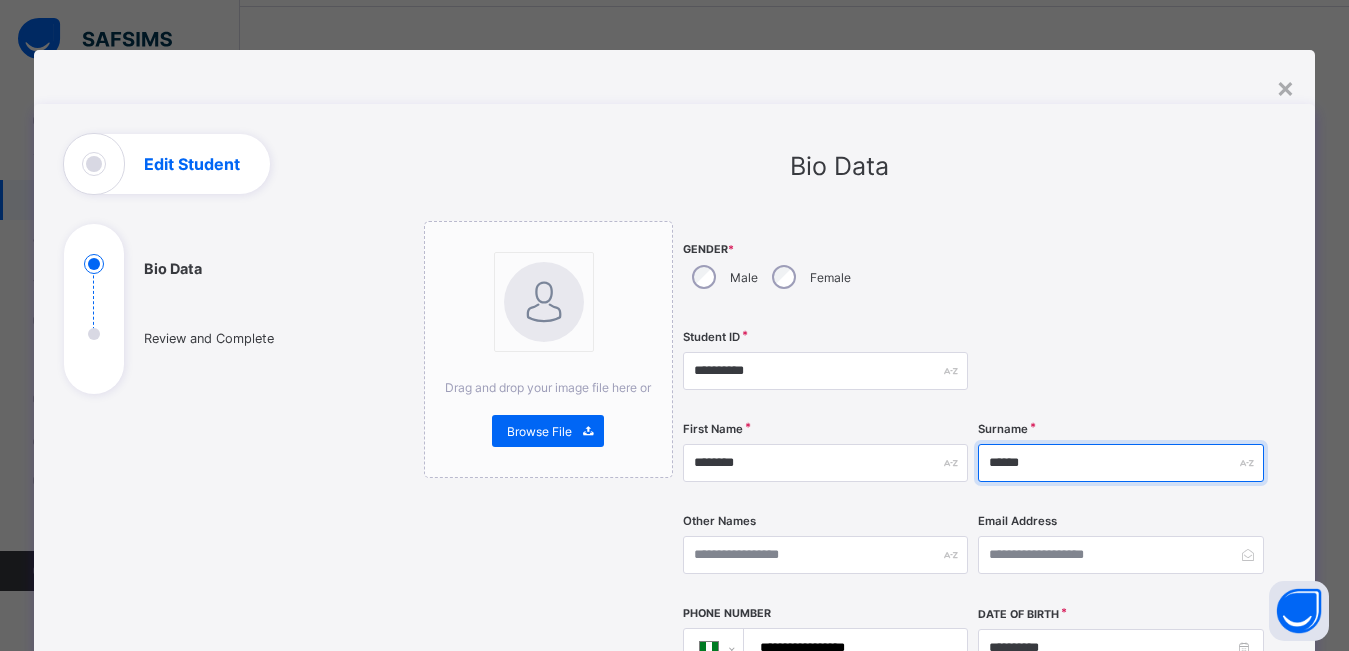 click on "******" at bounding box center [1120, 463] 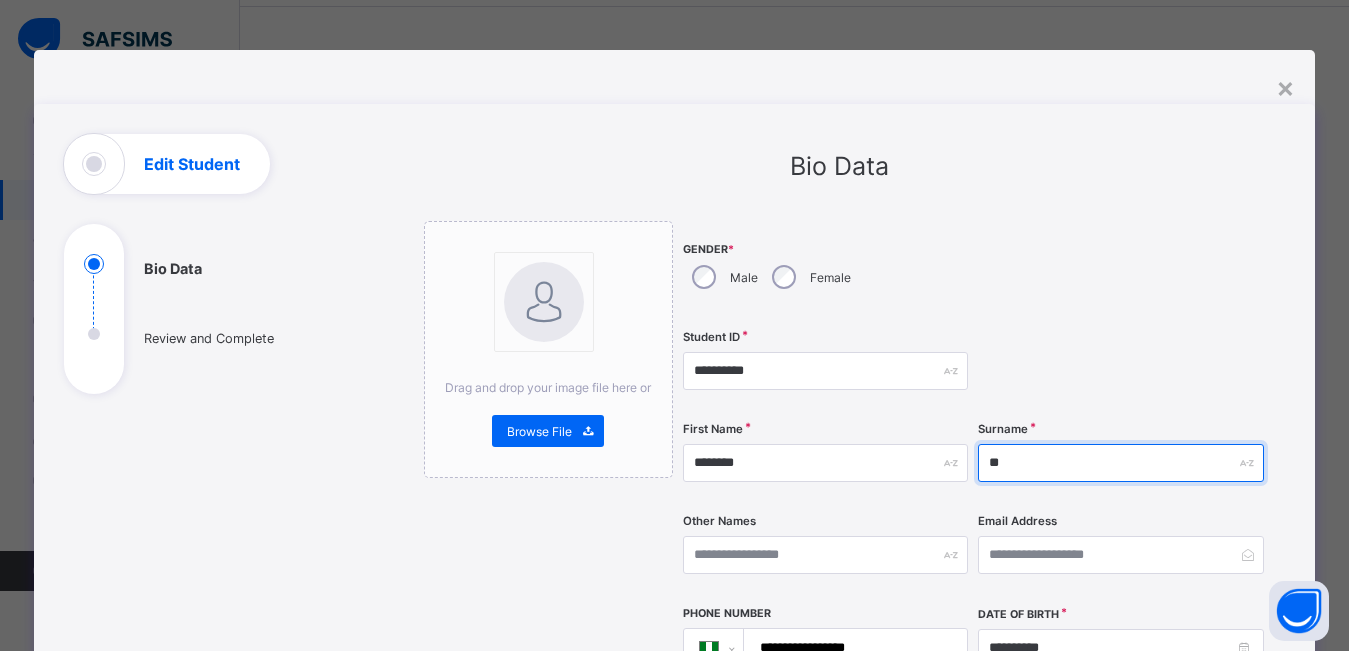 type on "*" 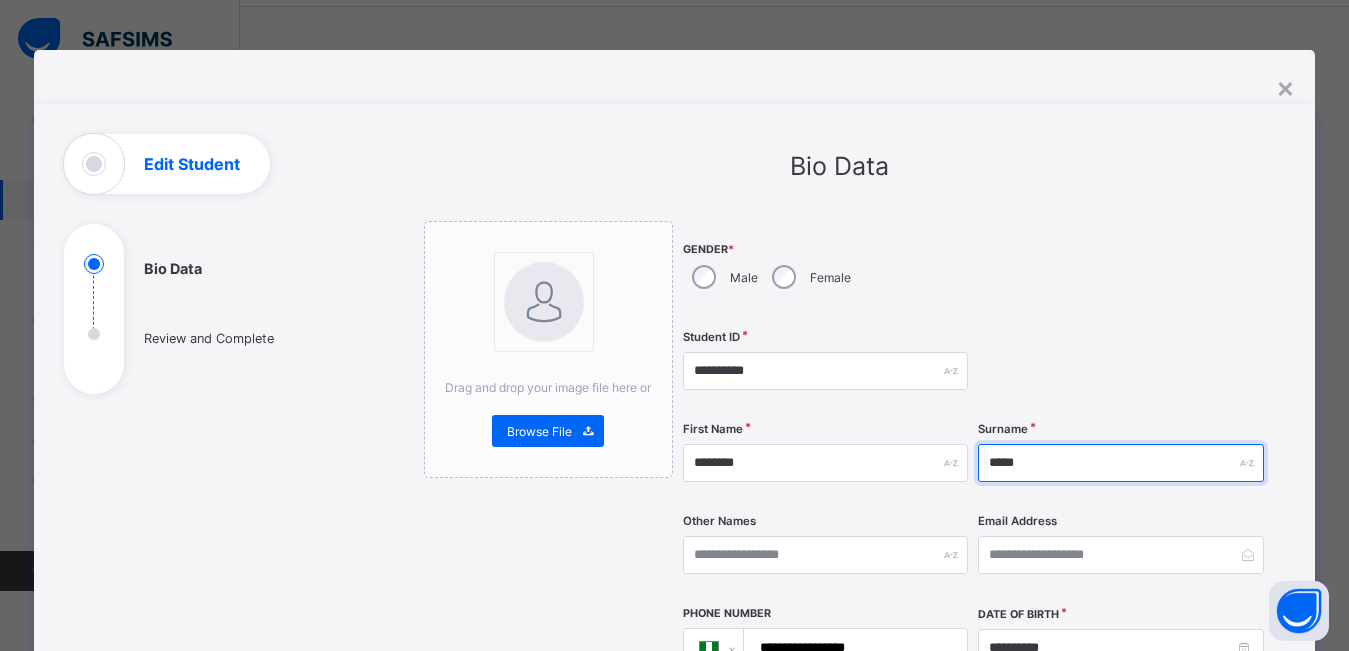 type on "*****" 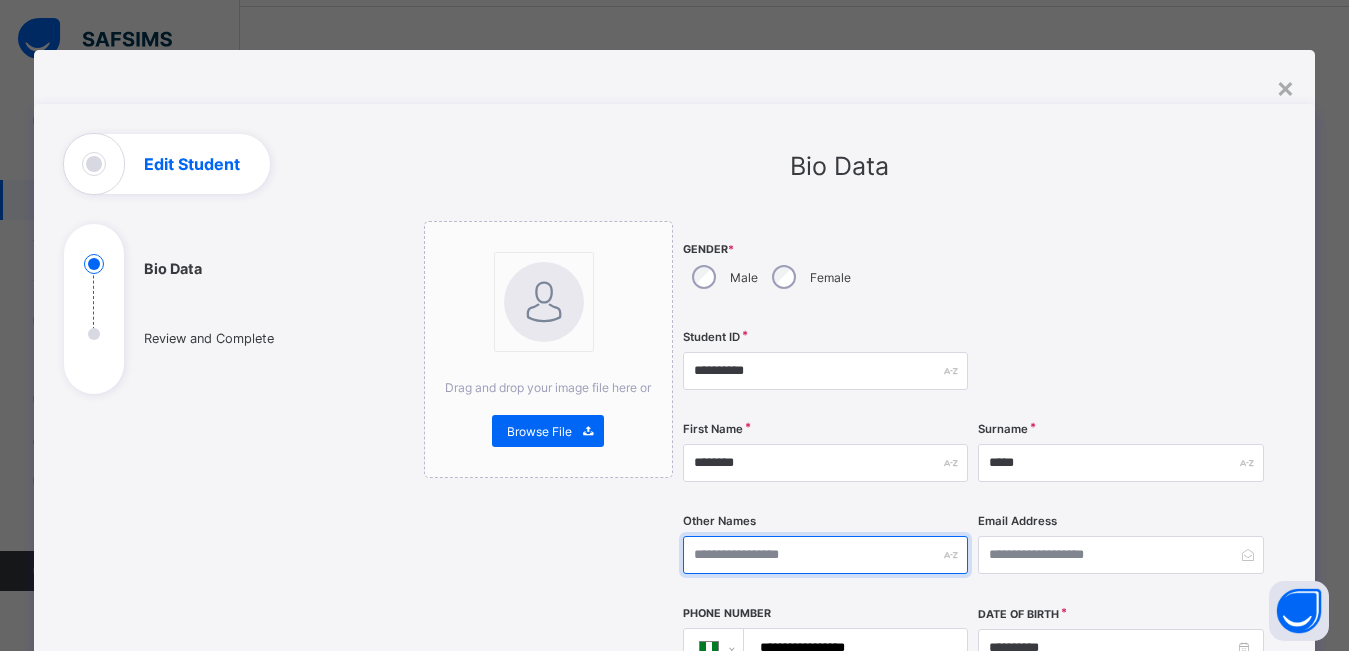click at bounding box center [825, 555] 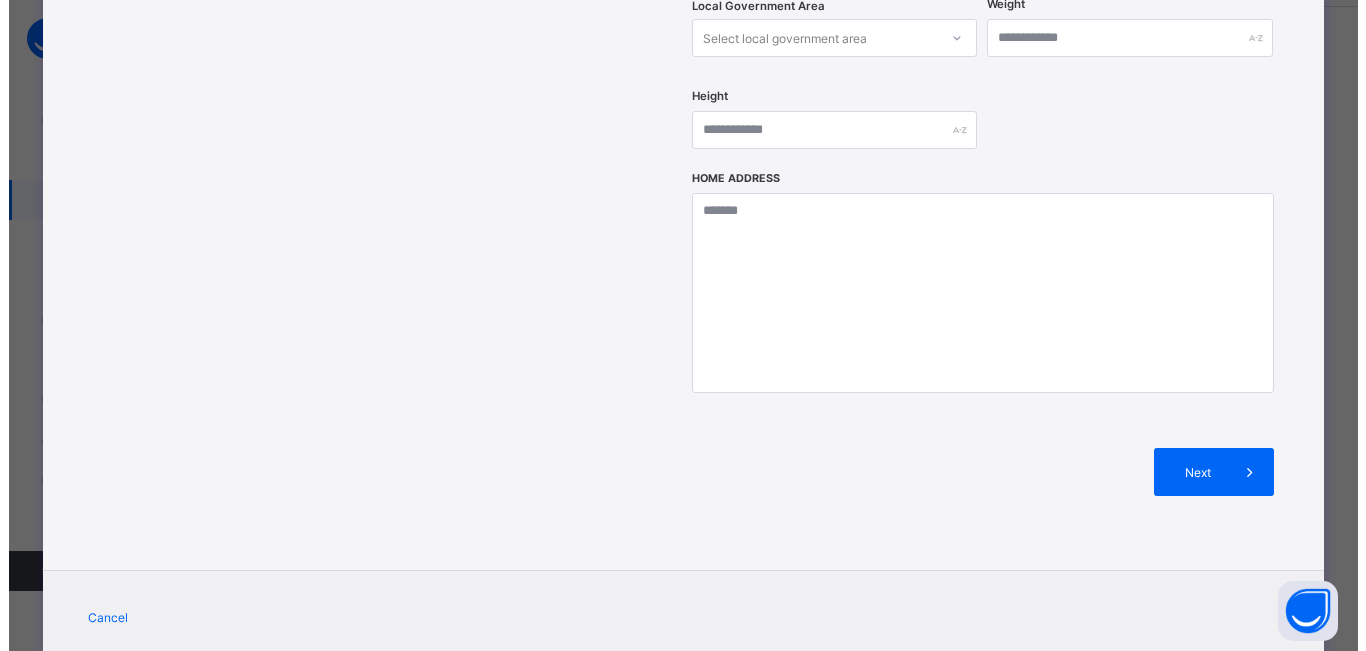 scroll, scrollTop: 832, scrollLeft: 0, axis: vertical 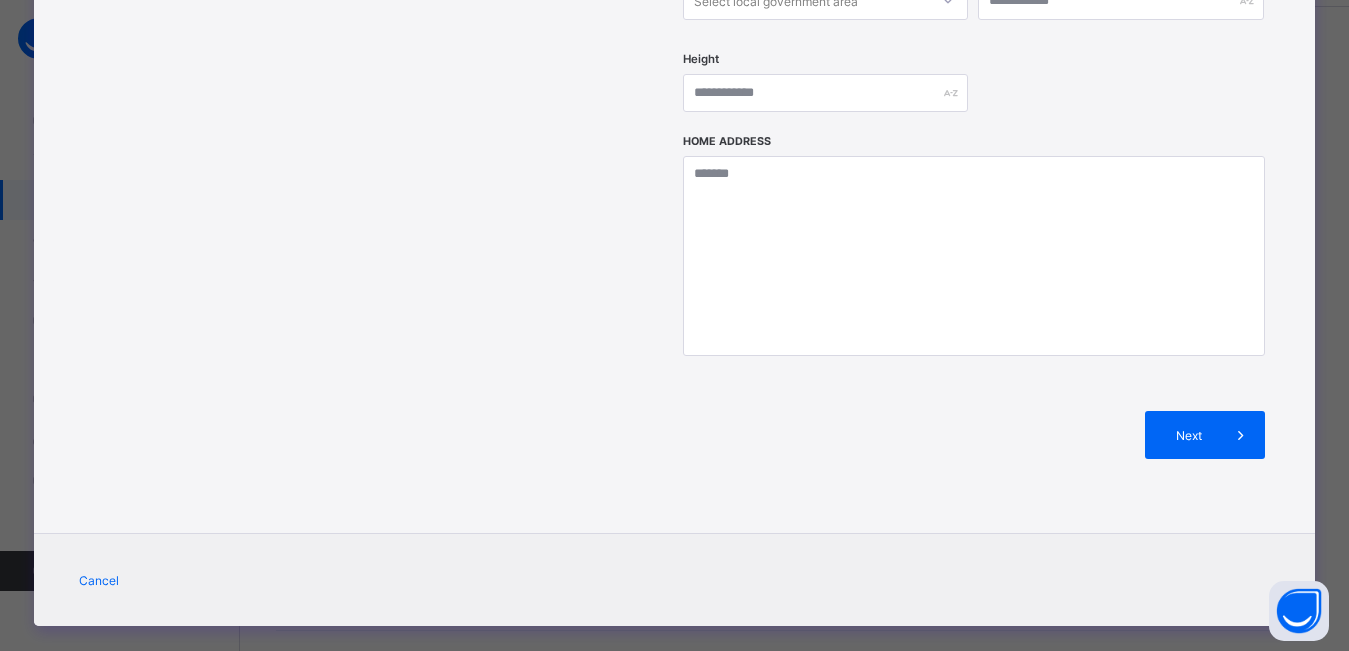 type on "********" 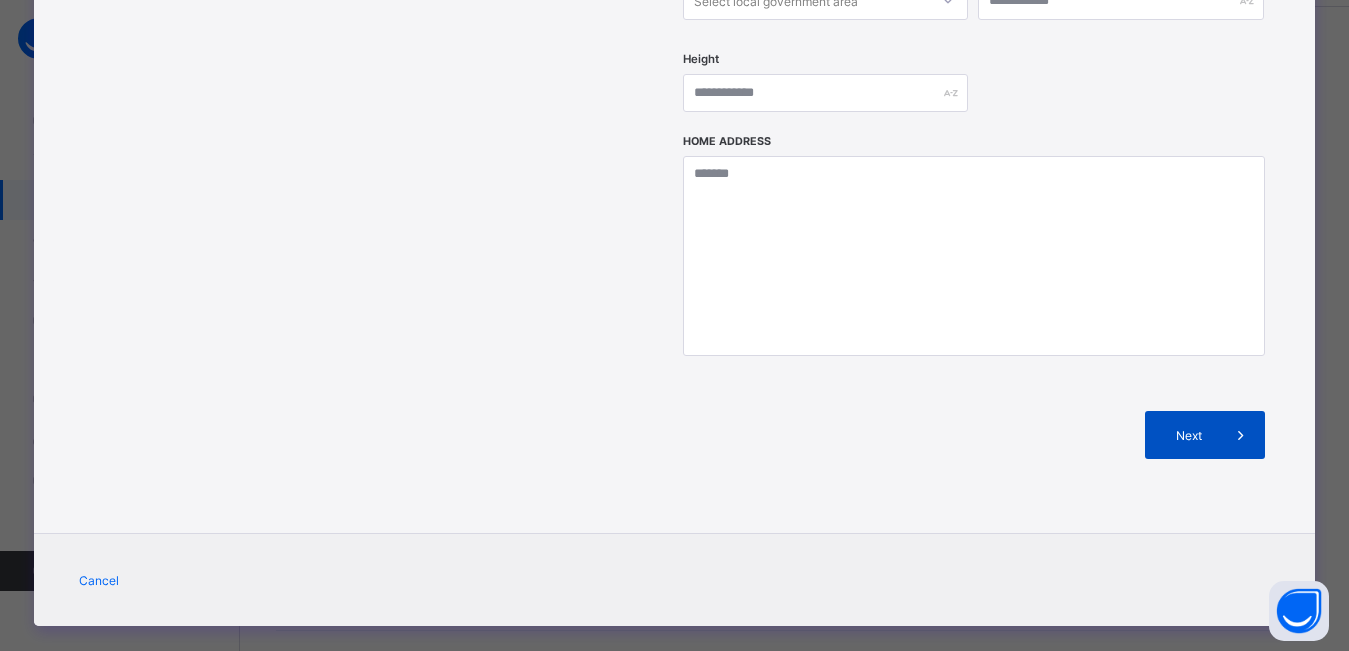 click on "Next" at bounding box center (1188, 435) 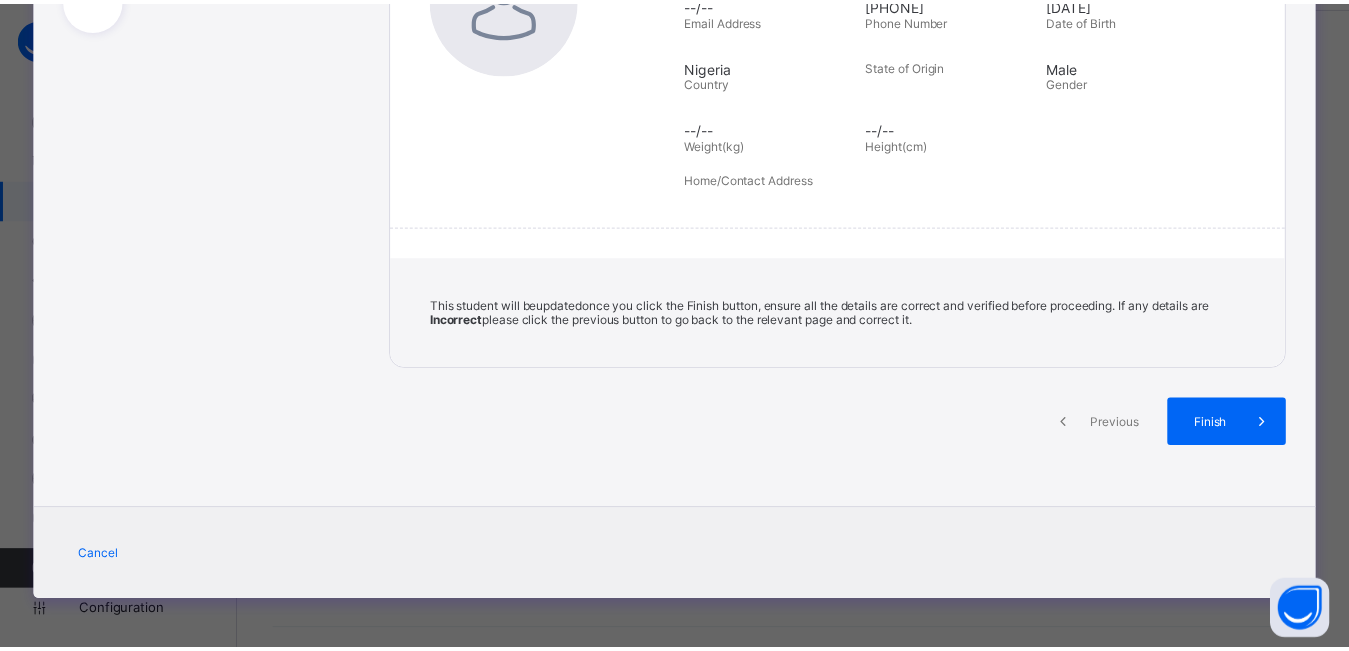 scroll, scrollTop: 365, scrollLeft: 0, axis: vertical 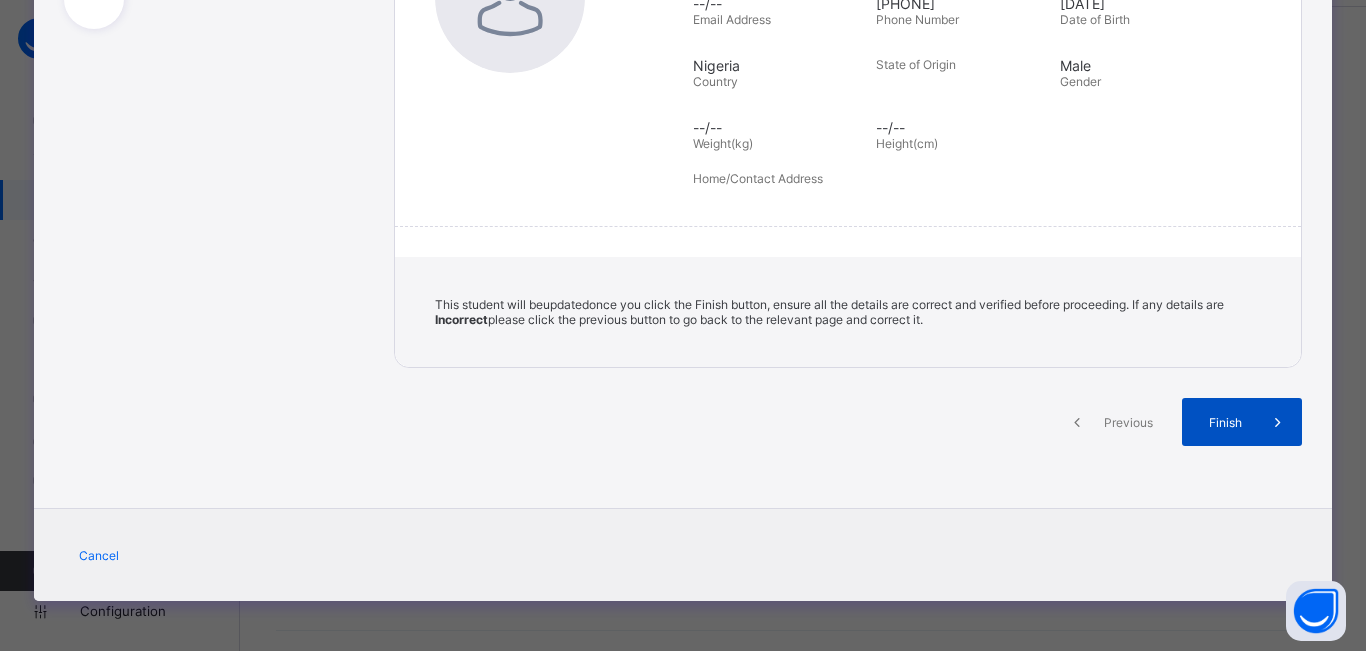 click on "Finish" at bounding box center [1225, 422] 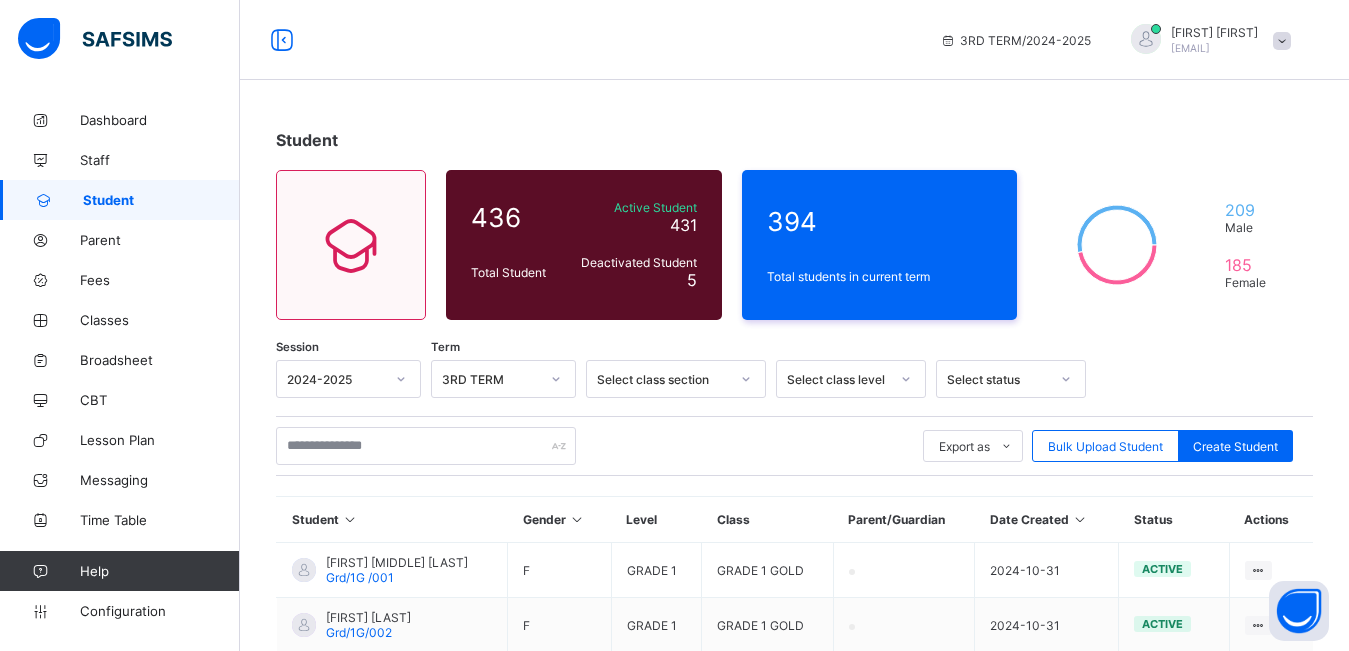 scroll, scrollTop: 0, scrollLeft: 0, axis: both 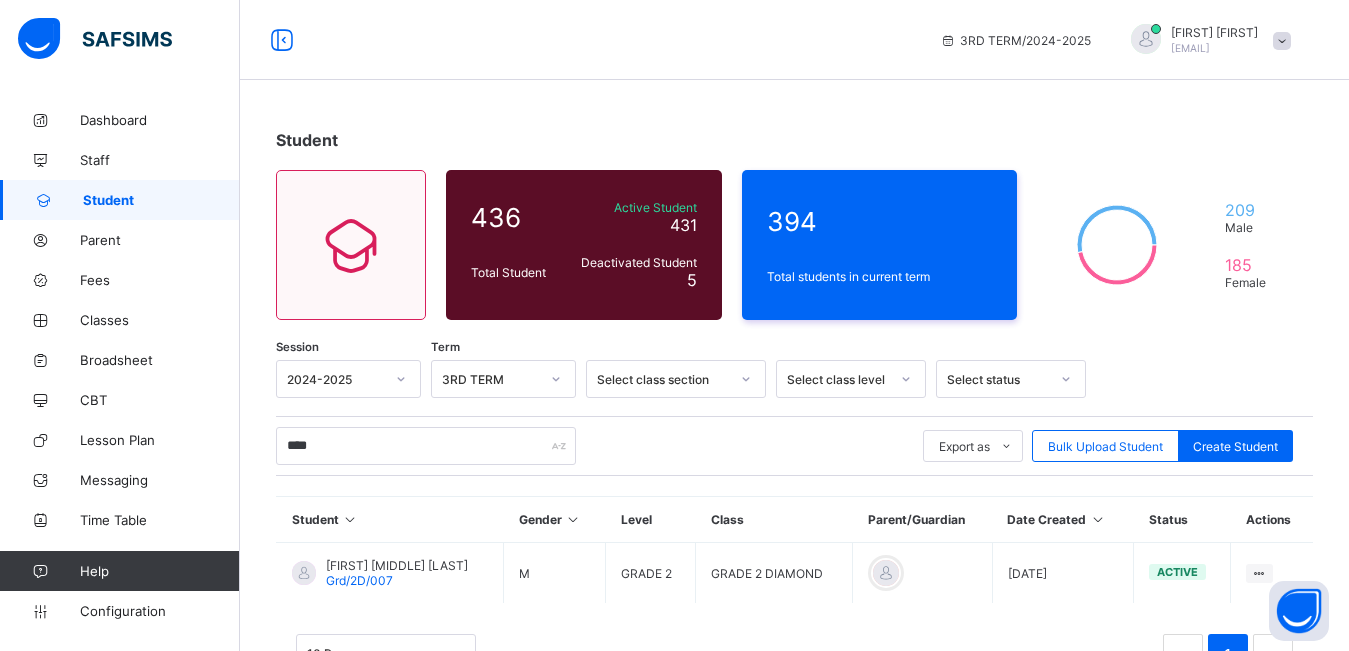 type on "****" 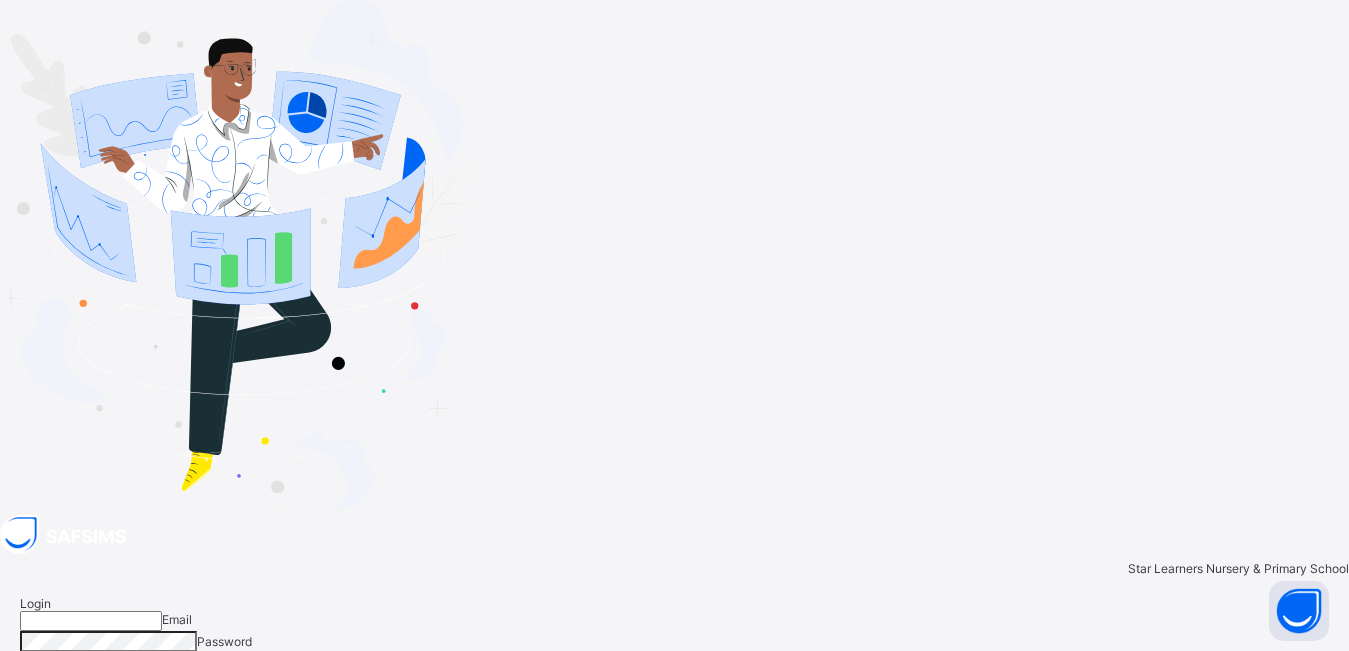 type on "**********" 